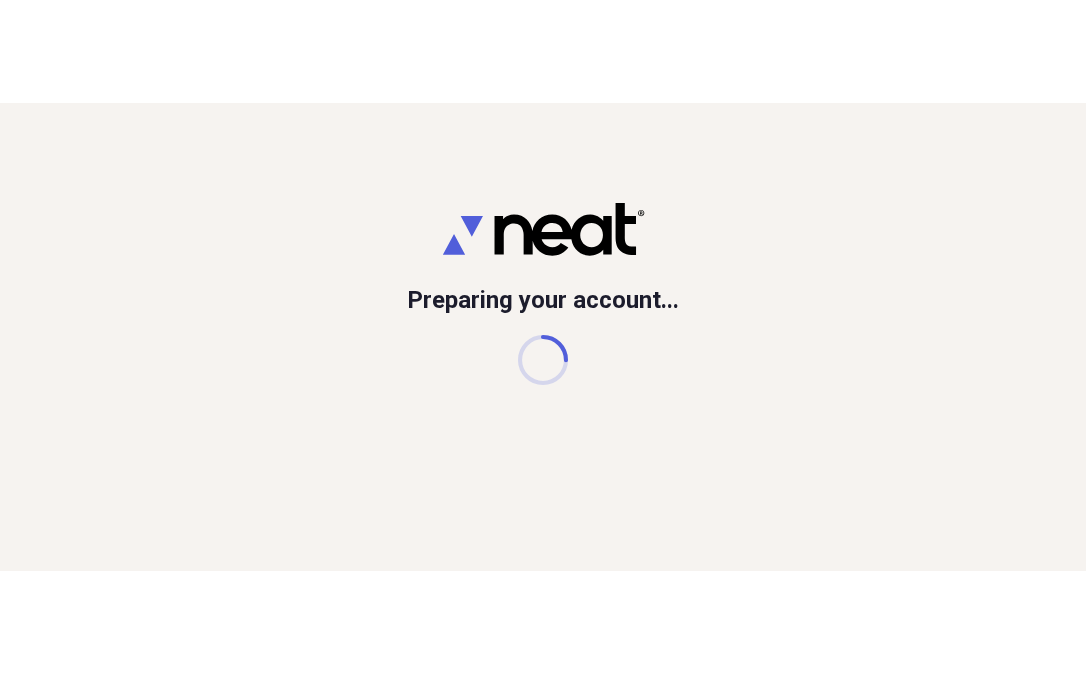 scroll, scrollTop: 0, scrollLeft: 0, axis: both 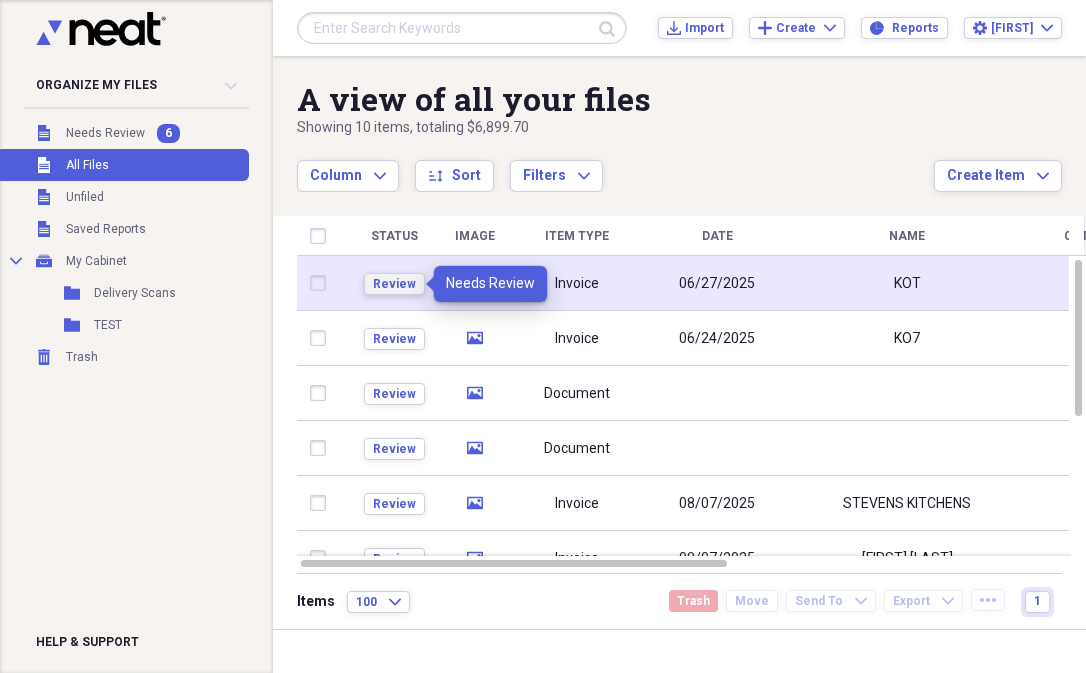 click on "Review" at bounding box center [394, 284] 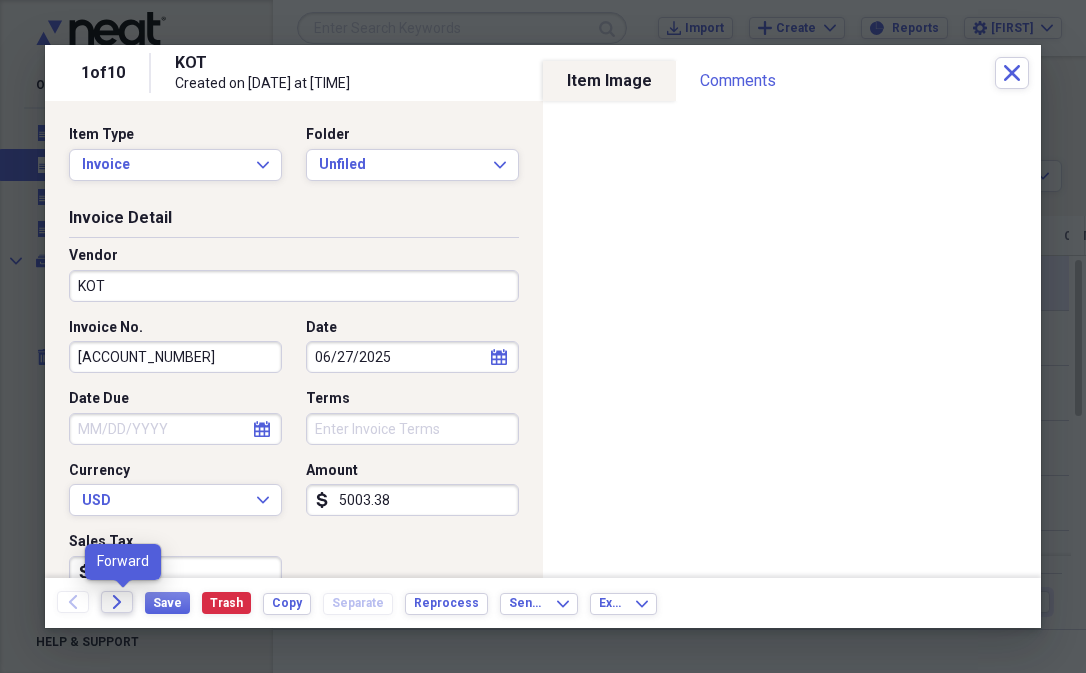 click on "Forward" 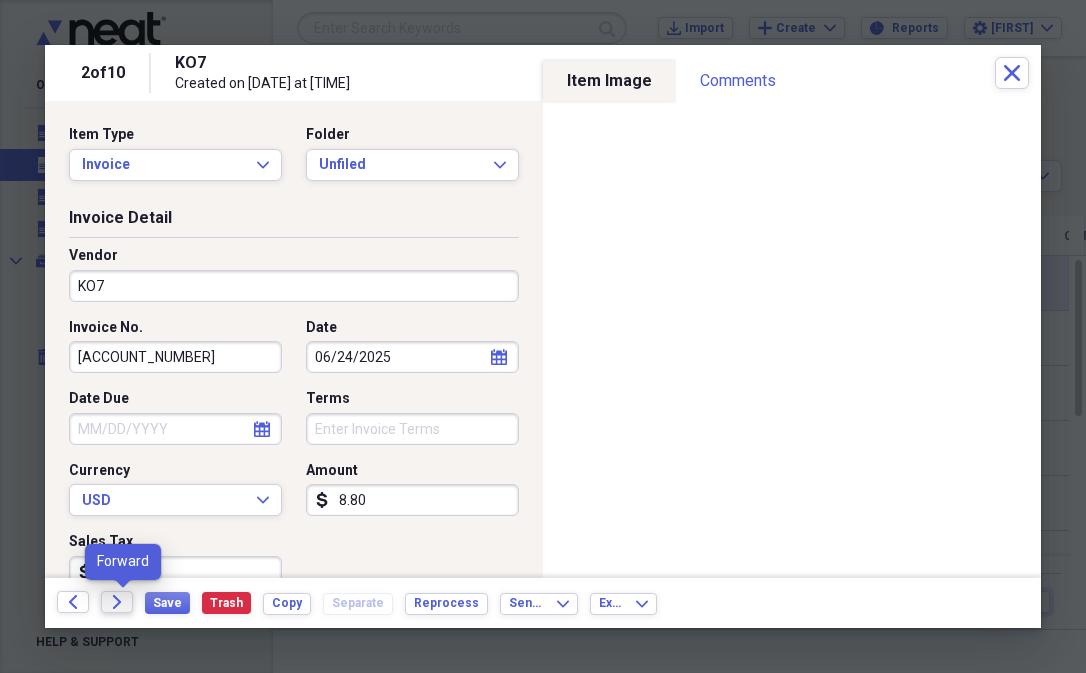 click 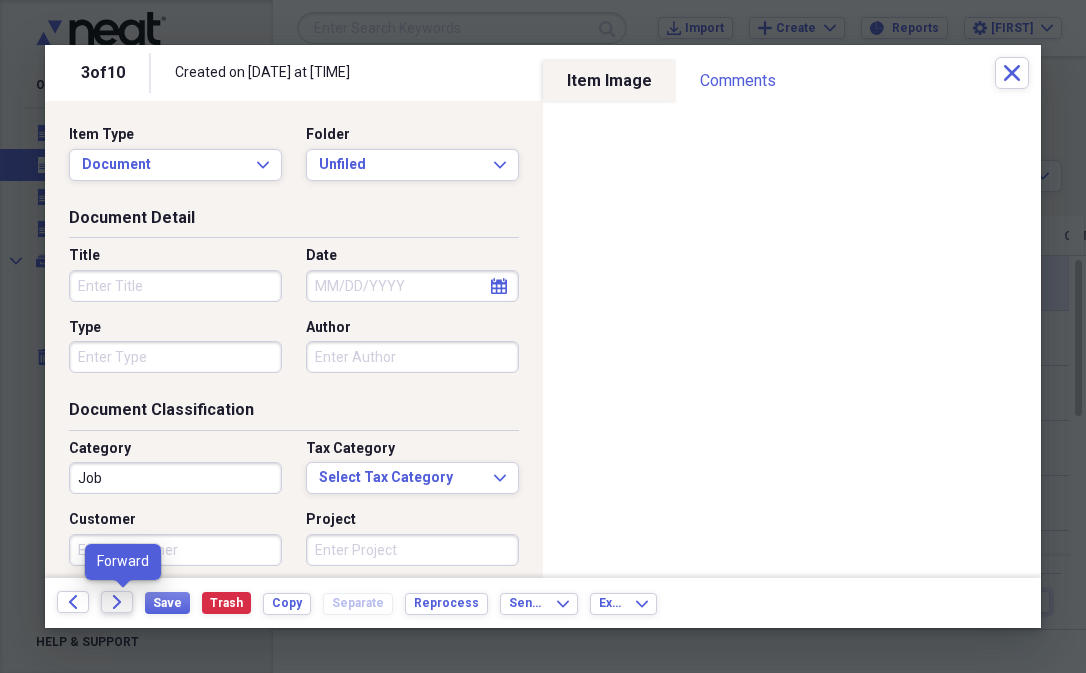 click on "Forward" 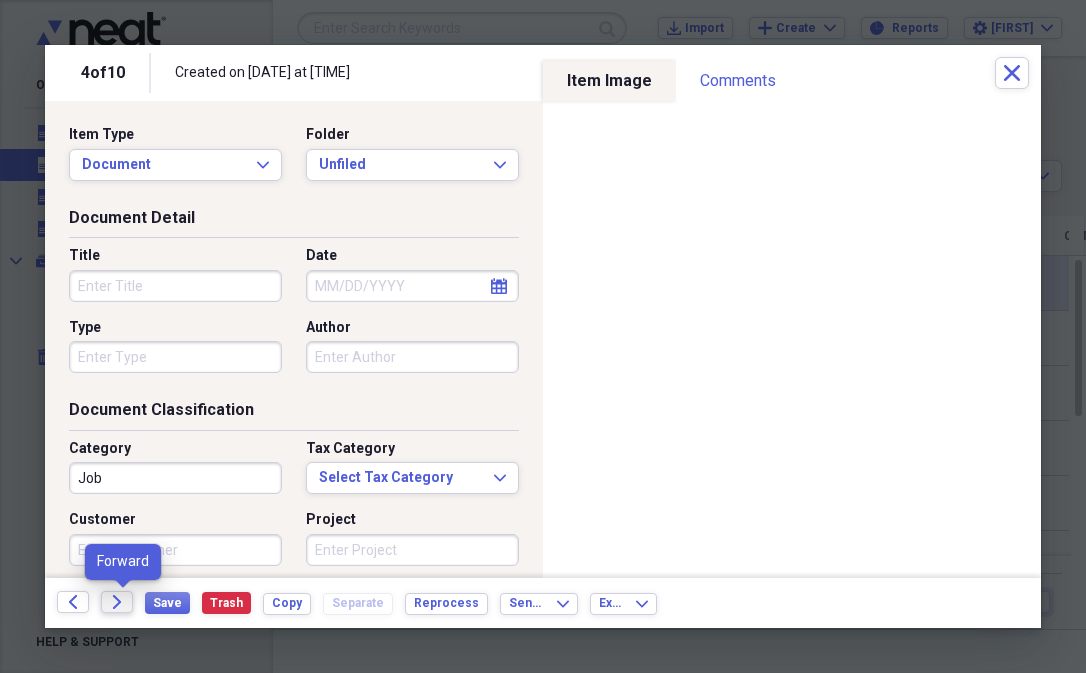 click 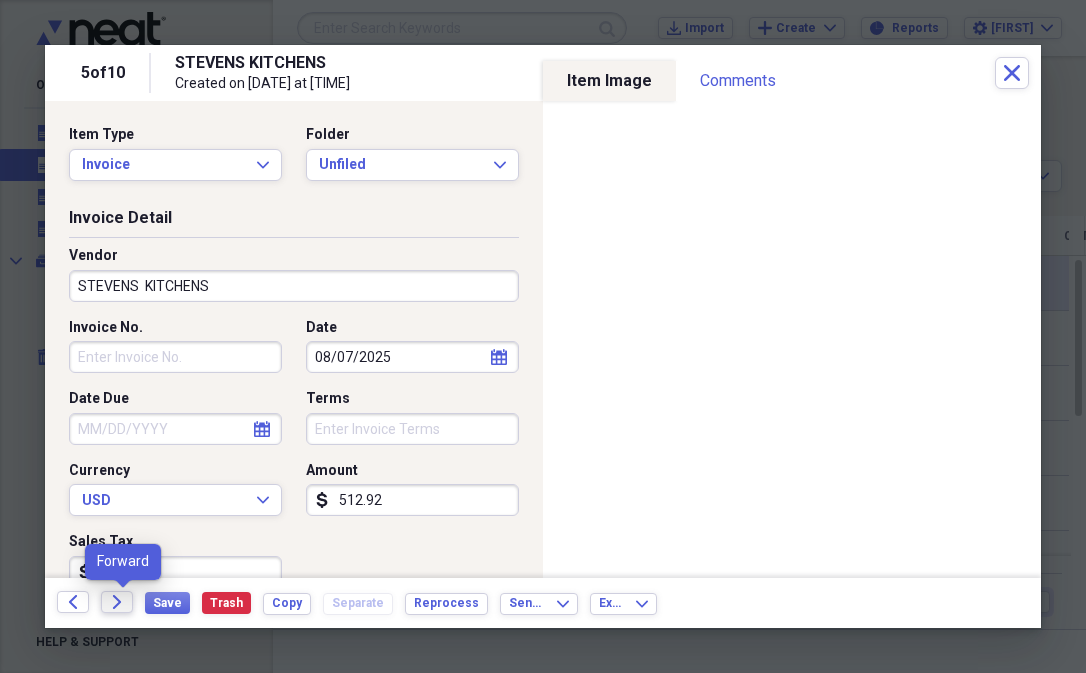 click 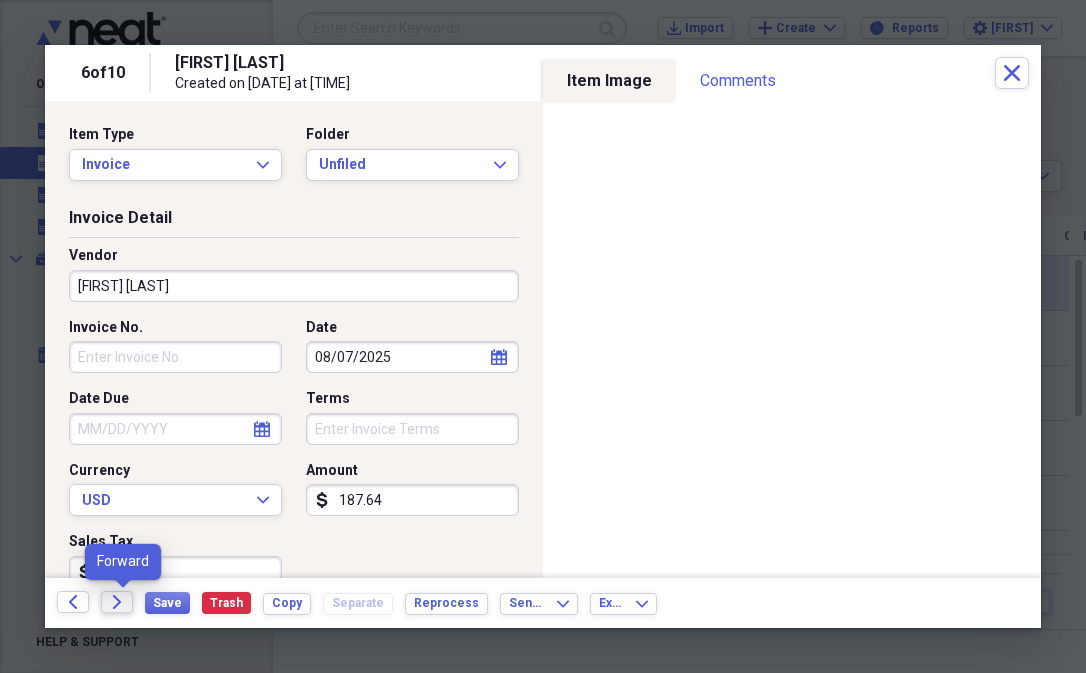 click on "Forward" 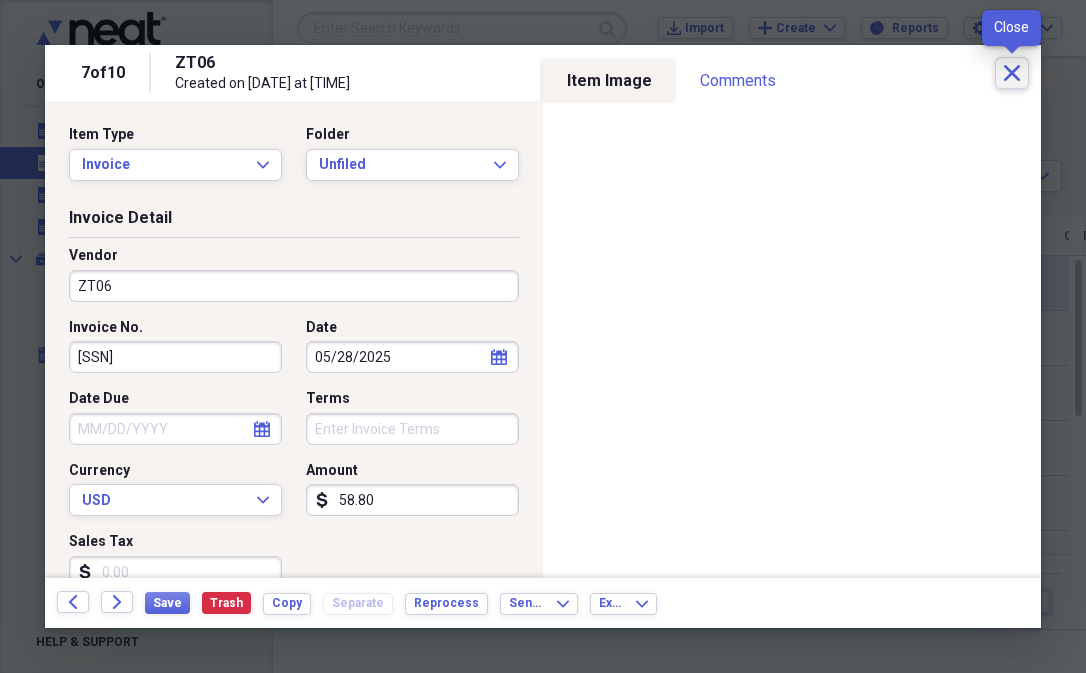 click on "Close" at bounding box center [1012, 73] 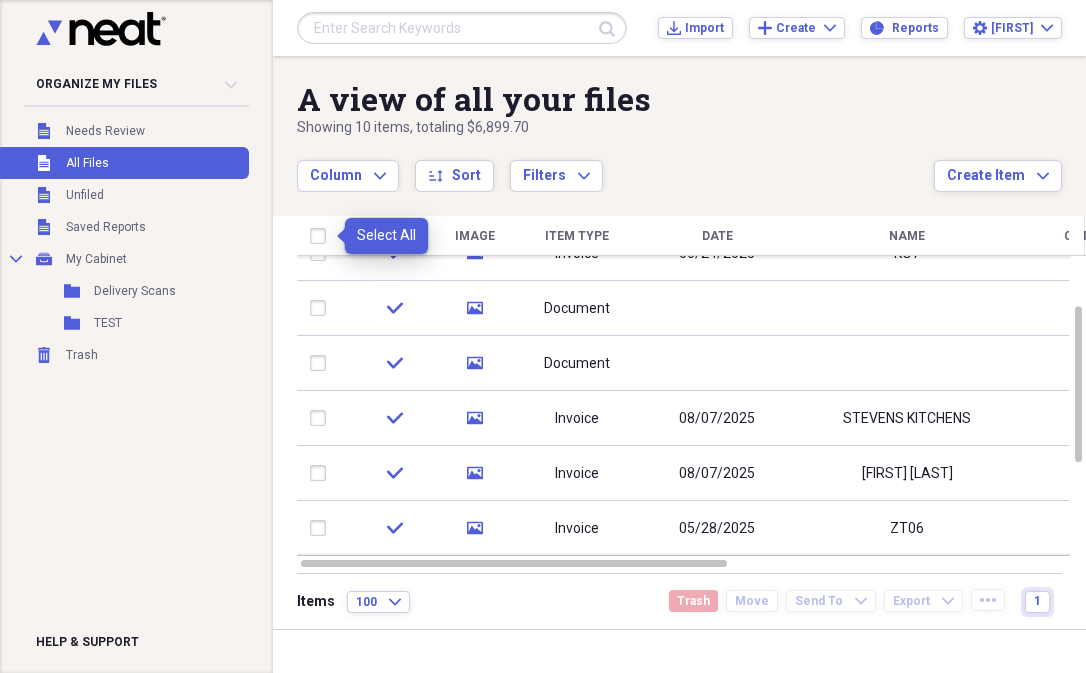 click at bounding box center [322, 236] 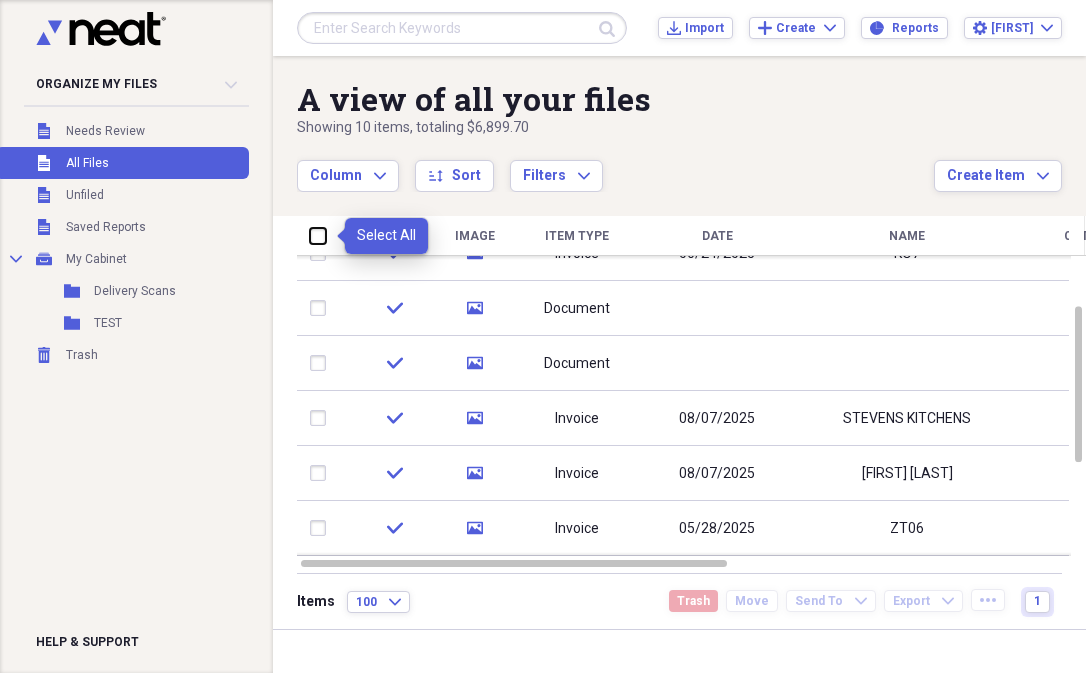 click at bounding box center (310, 235) 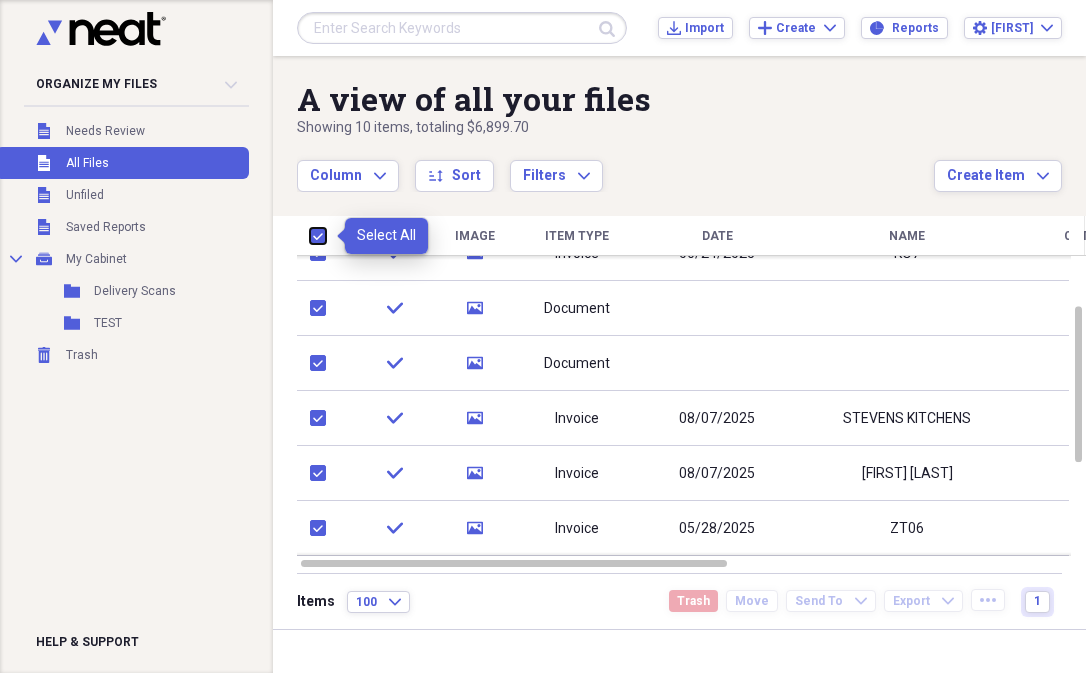 checkbox on "true" 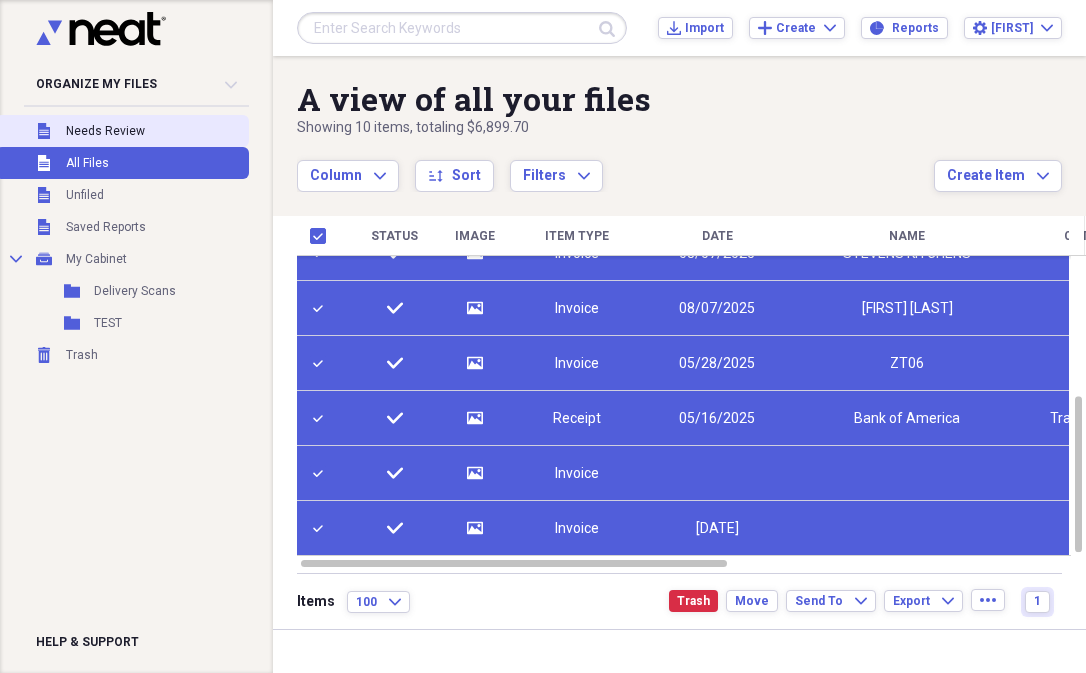 click on "Needs Review" at bounding box center (105, 131) 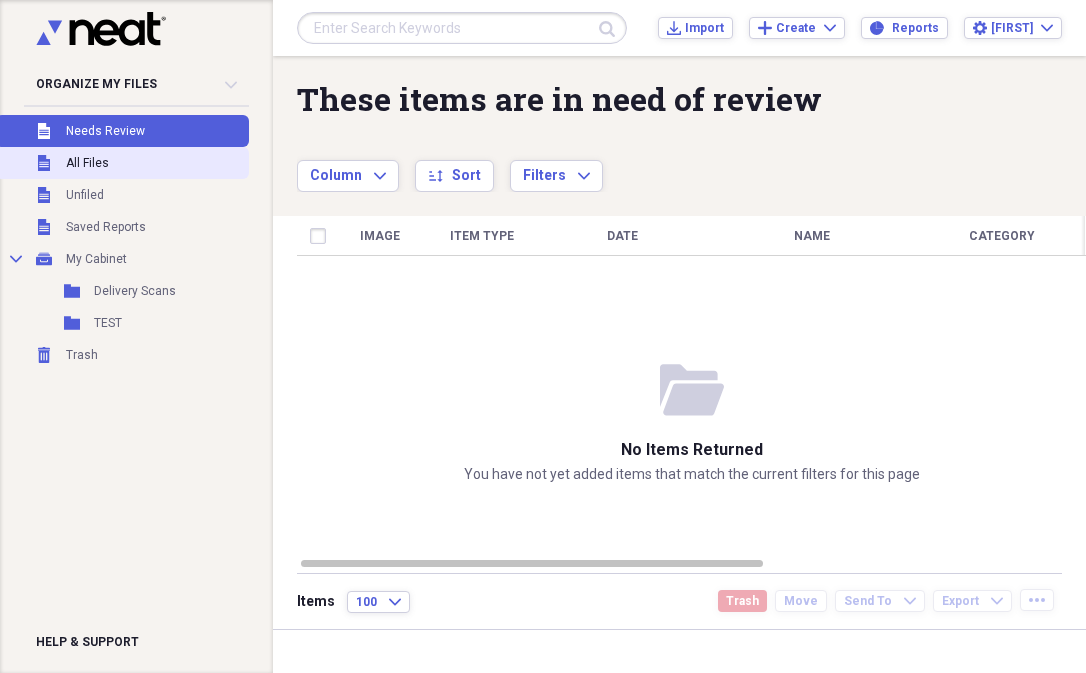 click on "Unfiled All Files" at bounding box center [122, 163] 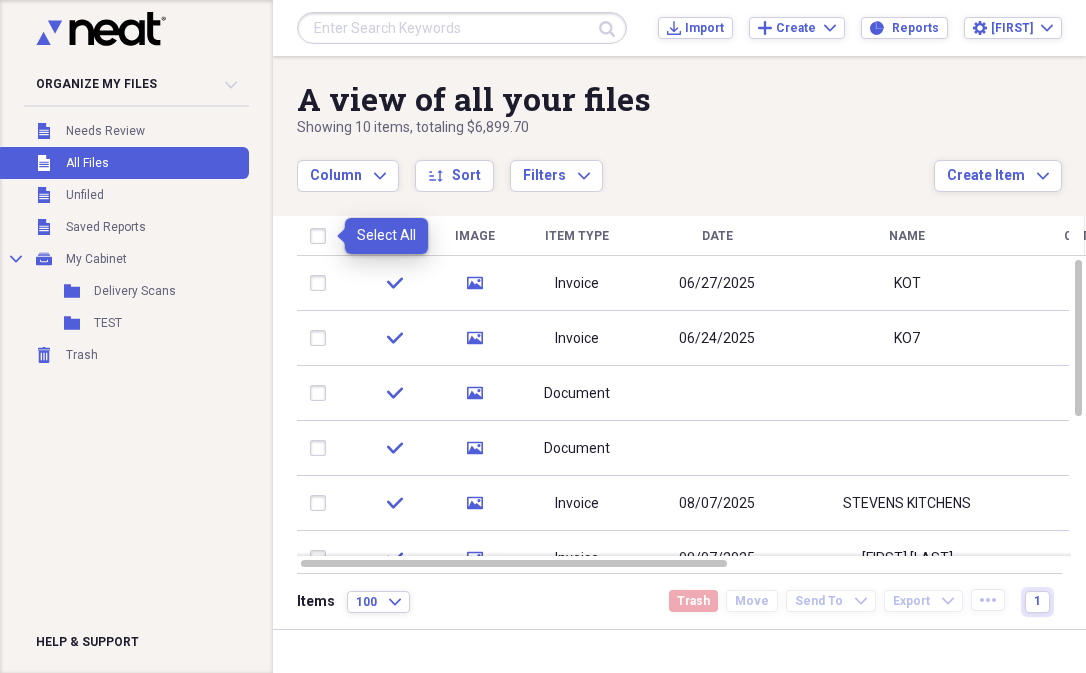 click at bounding box center (322, 236) 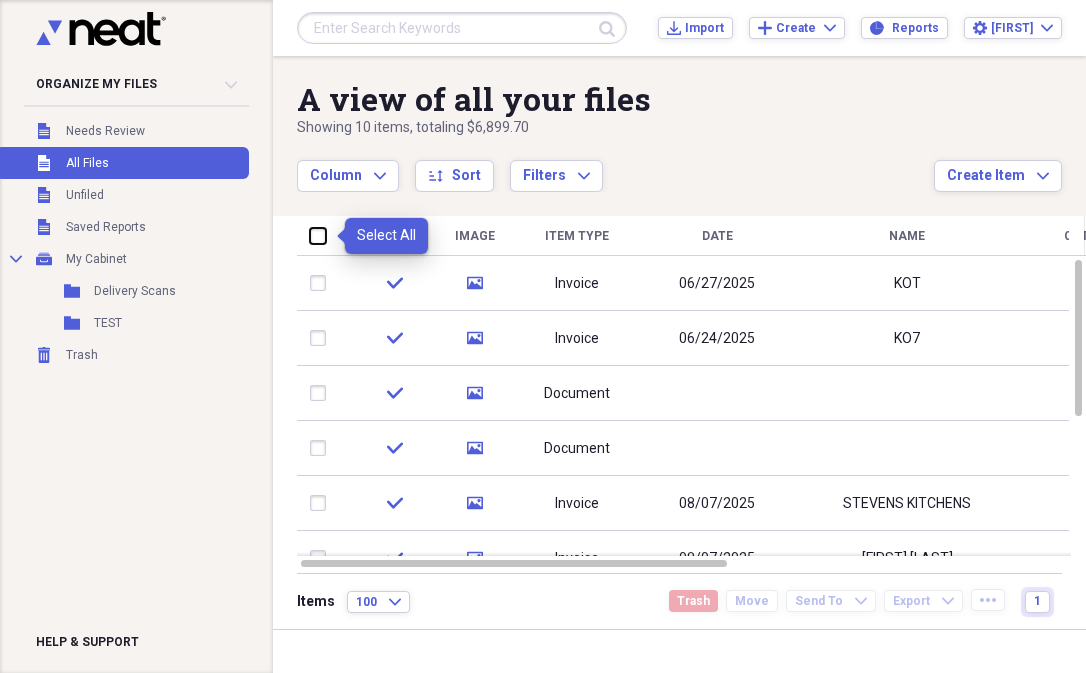 click at bounding box center (310, 235) 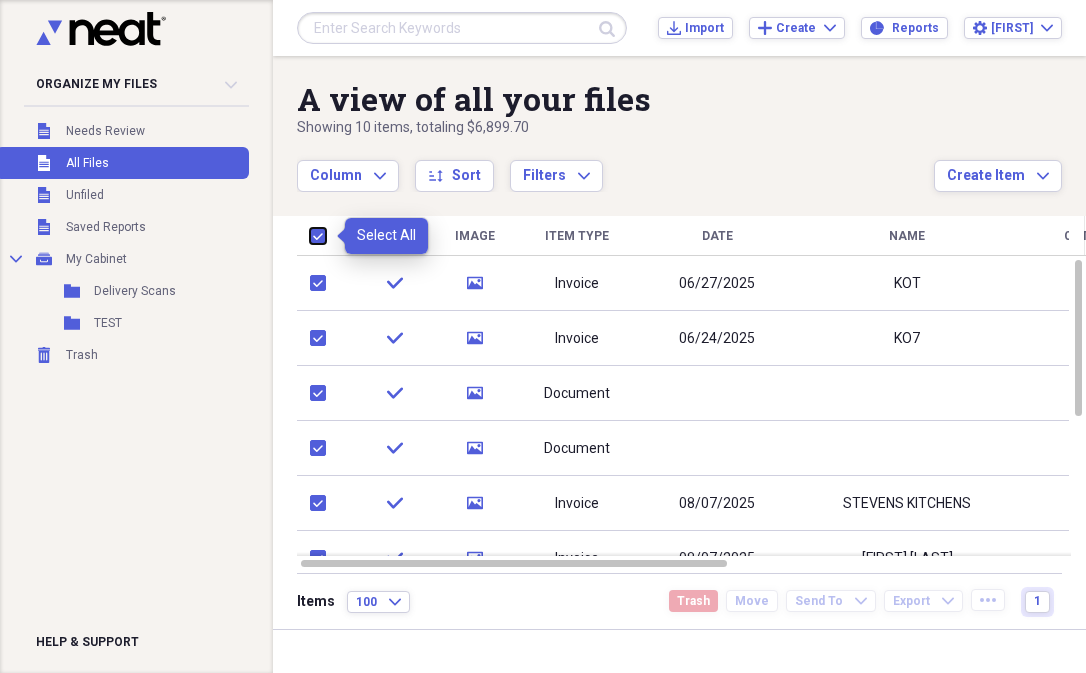 checkbox on "true" 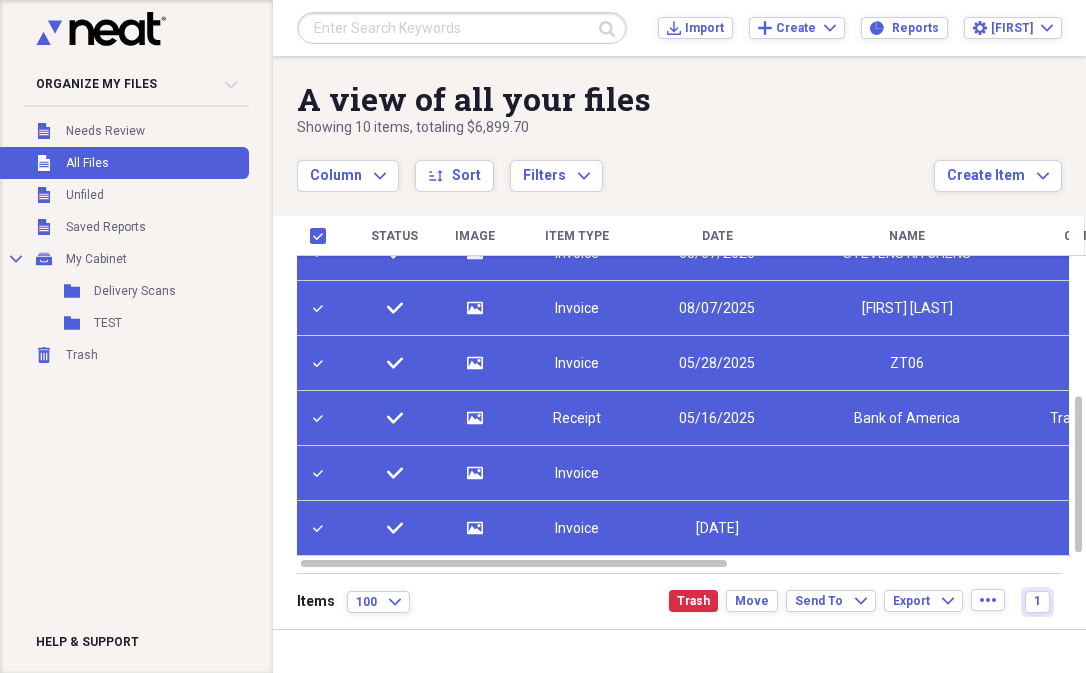 click on "media" 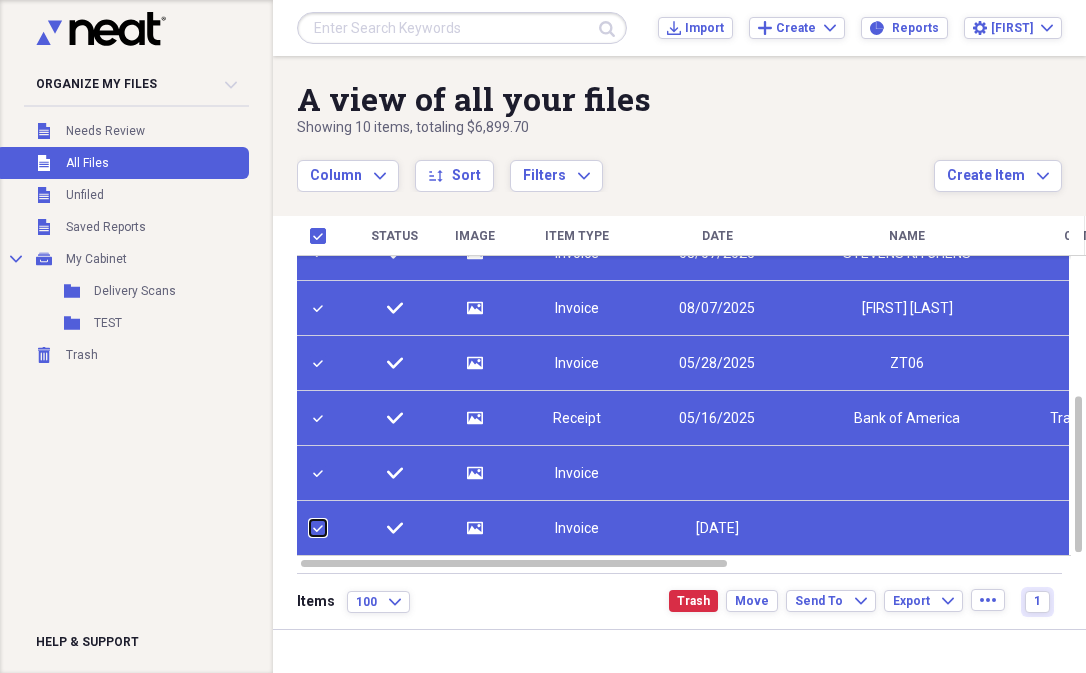 click at bounding box center (310, 528) 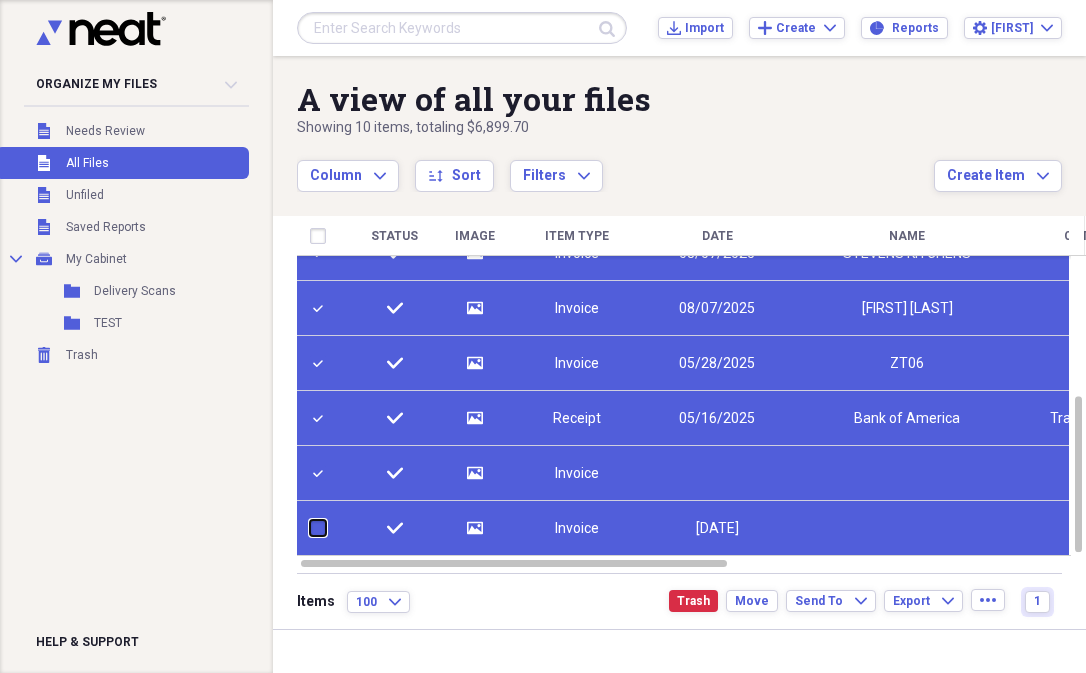 checkbox on "false" 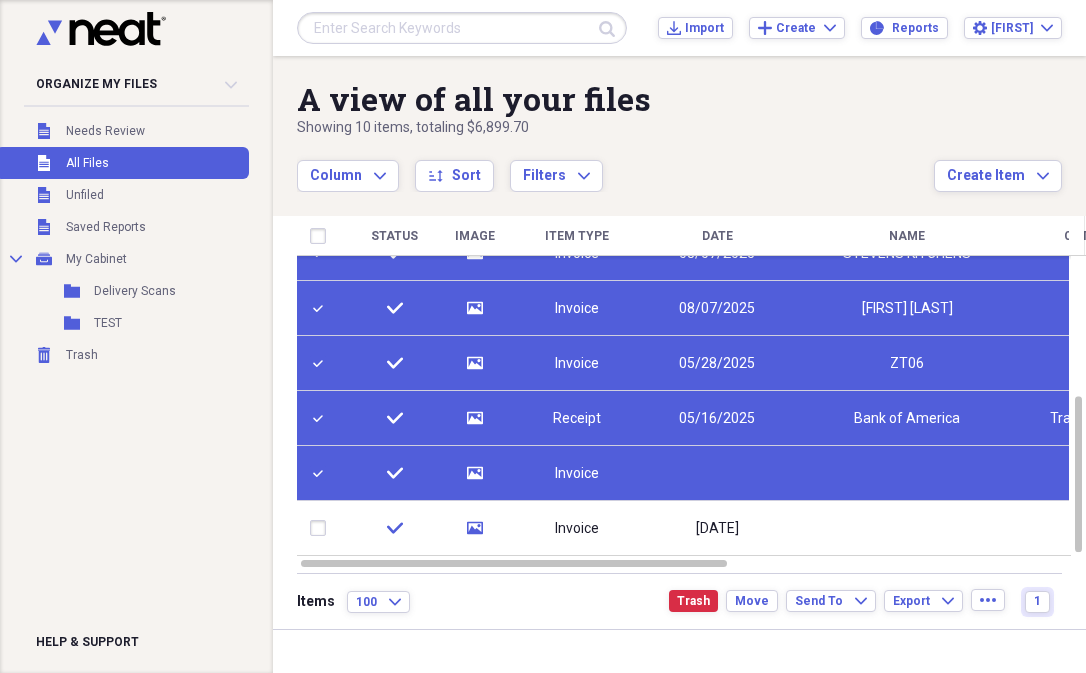 click on "Invoice" at bounding box center (577, 474) 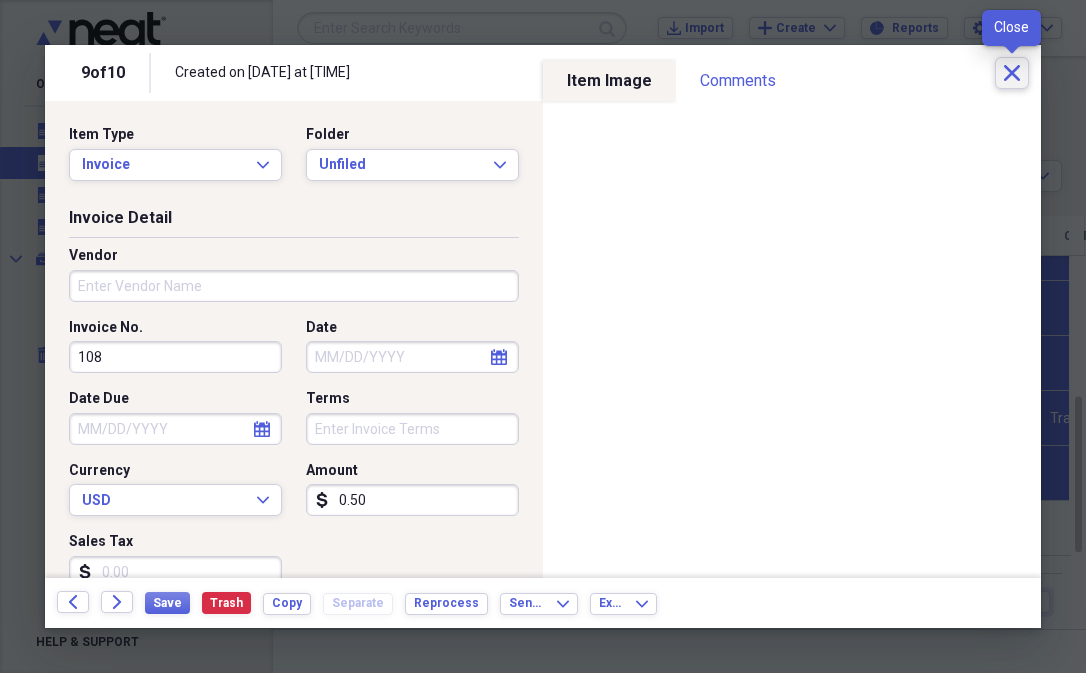 click on "Close" at bounding box center (1012, 73) 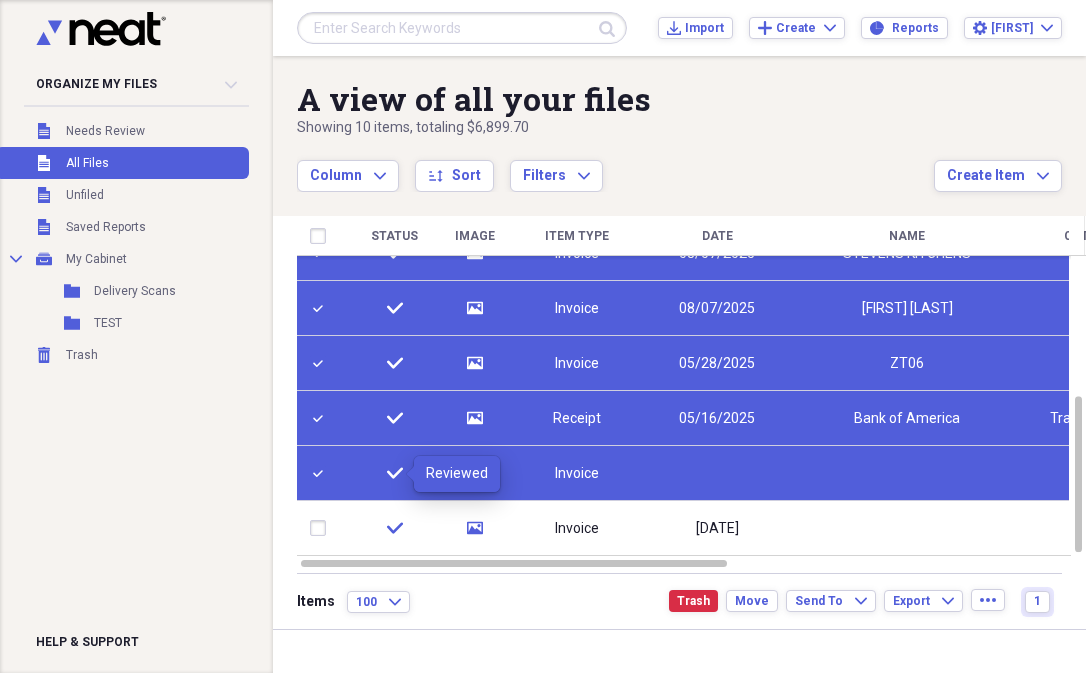 click on "check" 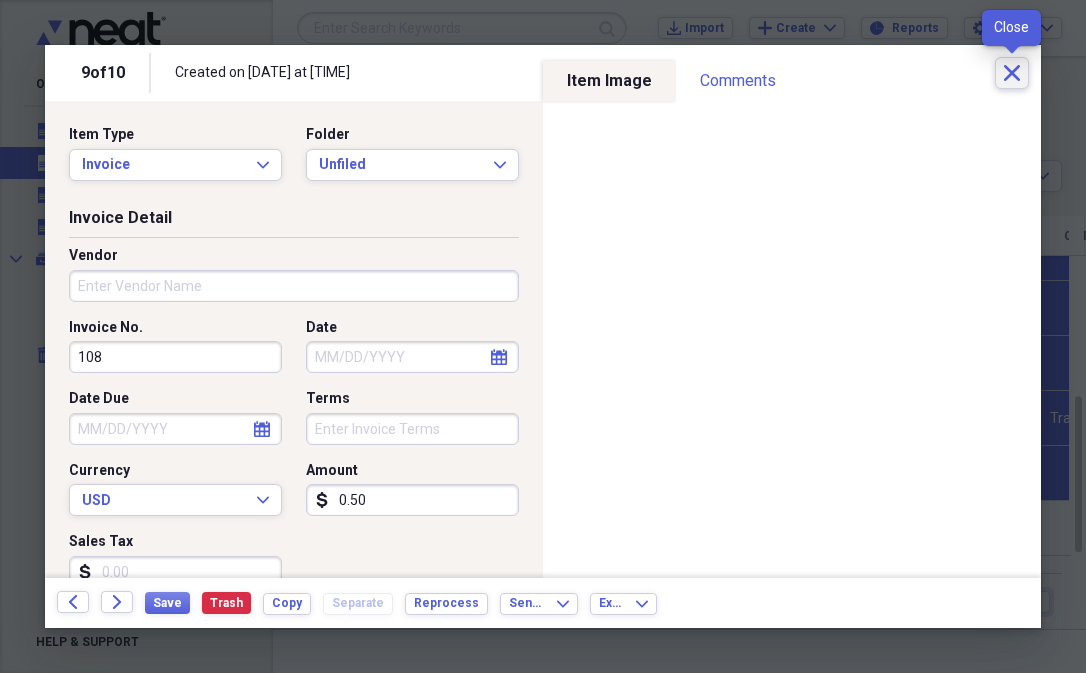 click on "Close" 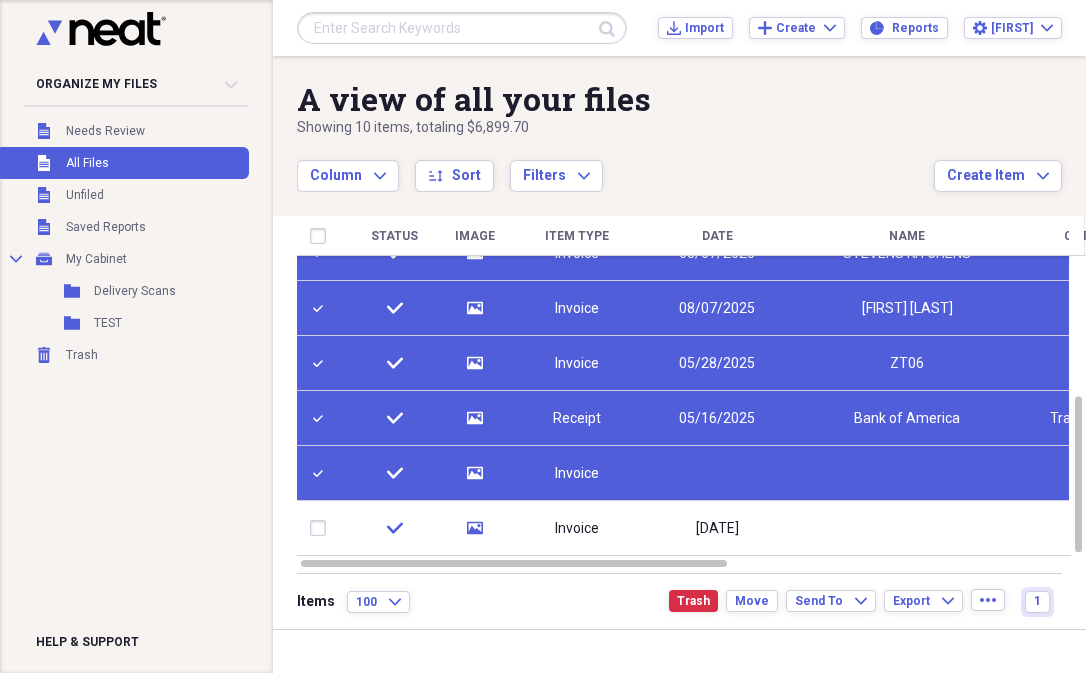 click on "Invoice" at bounding box center (577, 474) 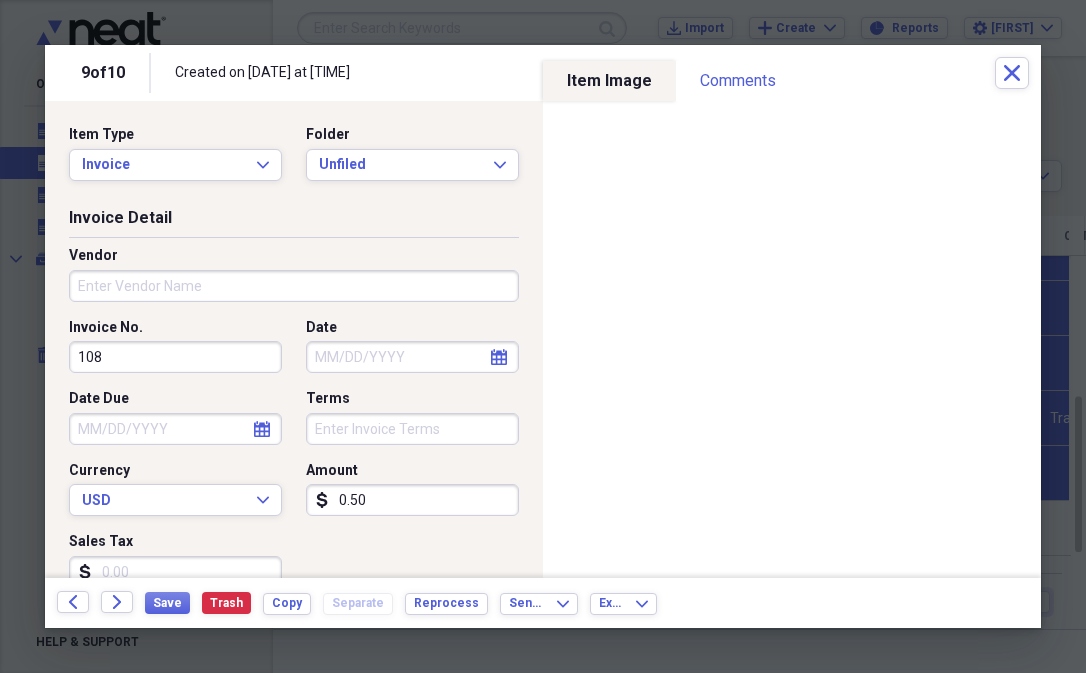 click on "9 of 10 Created on [DATE] at [TIME] Close" at bounding box center [543, 73] 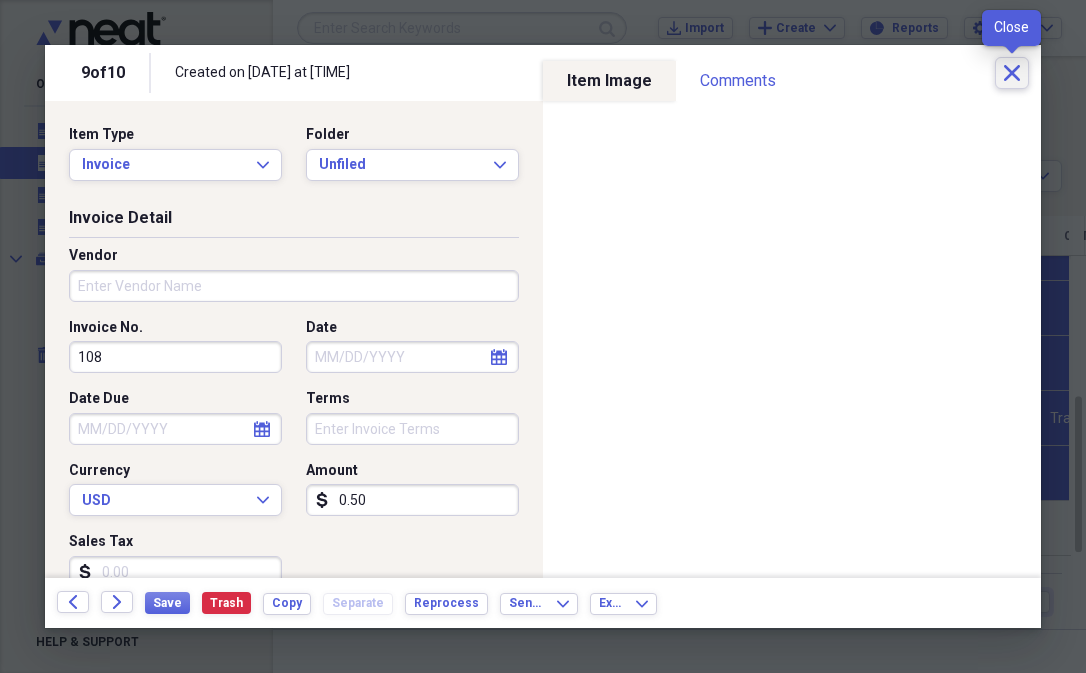 click on "Close" at bounding box center [1012, 73] 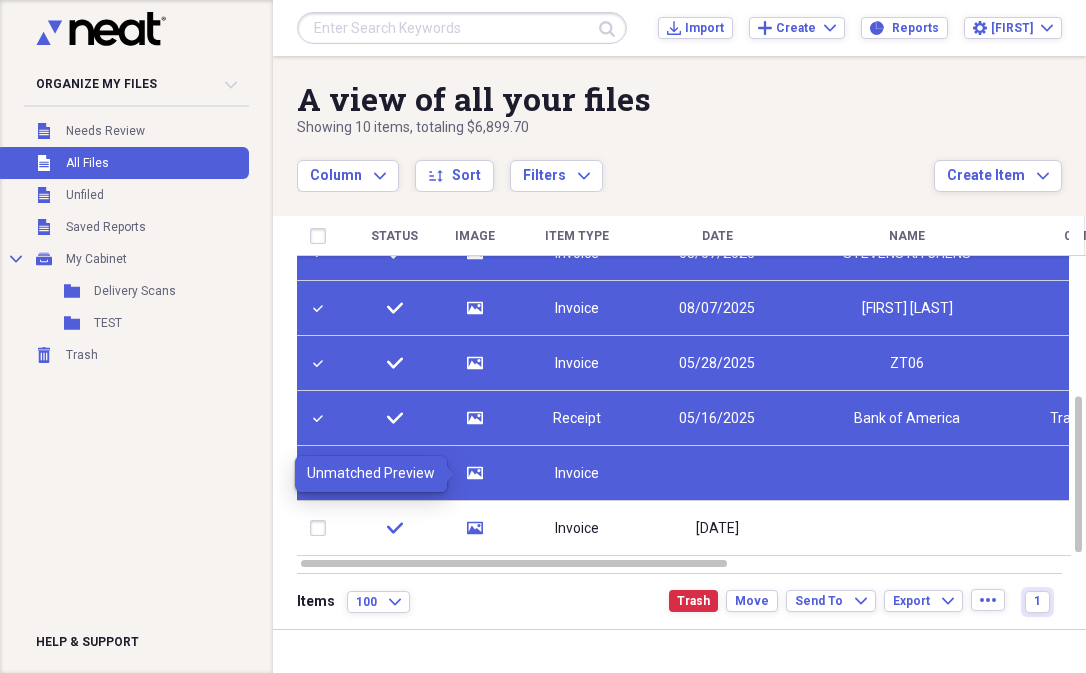click on "media" 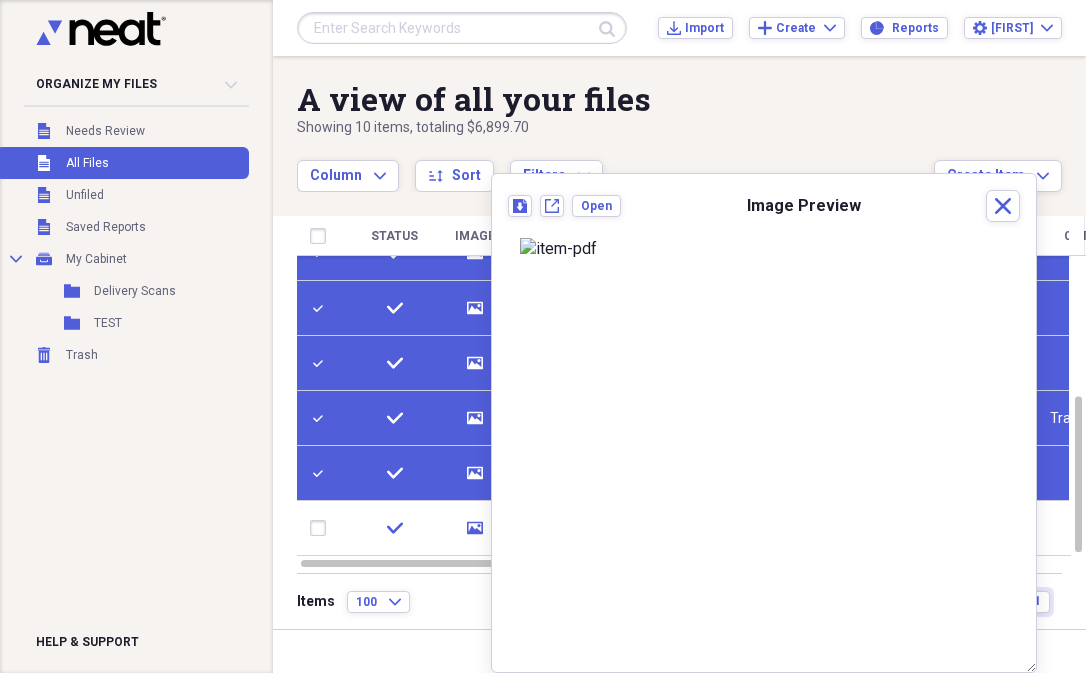 click at bounding box center (322, 473) 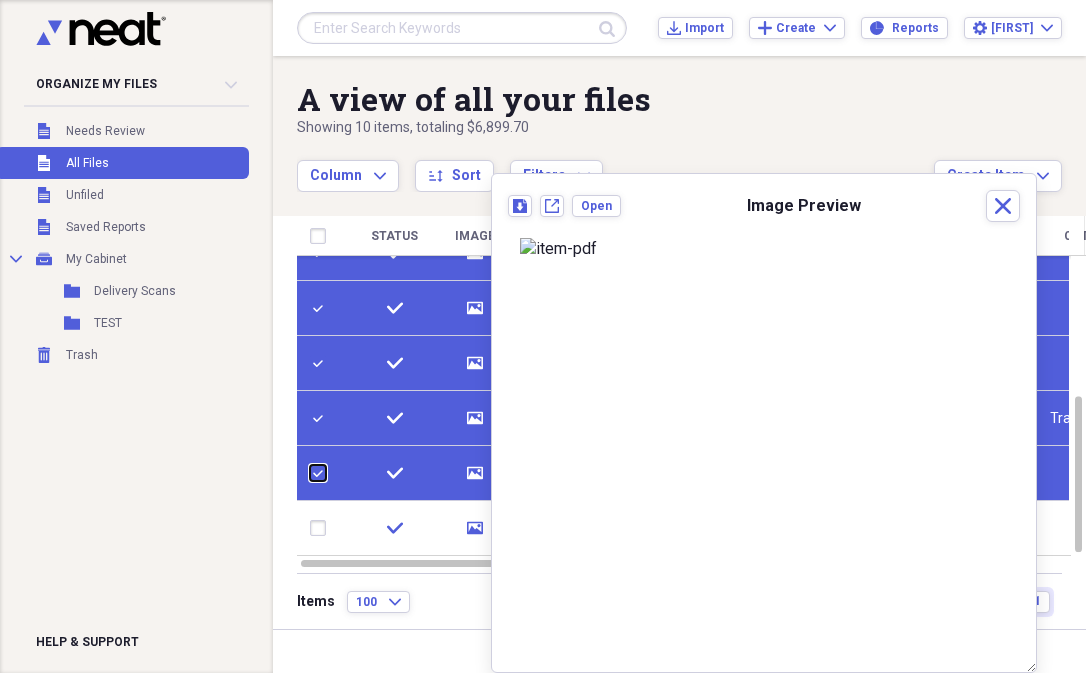 click at bounding box center (310, 473) 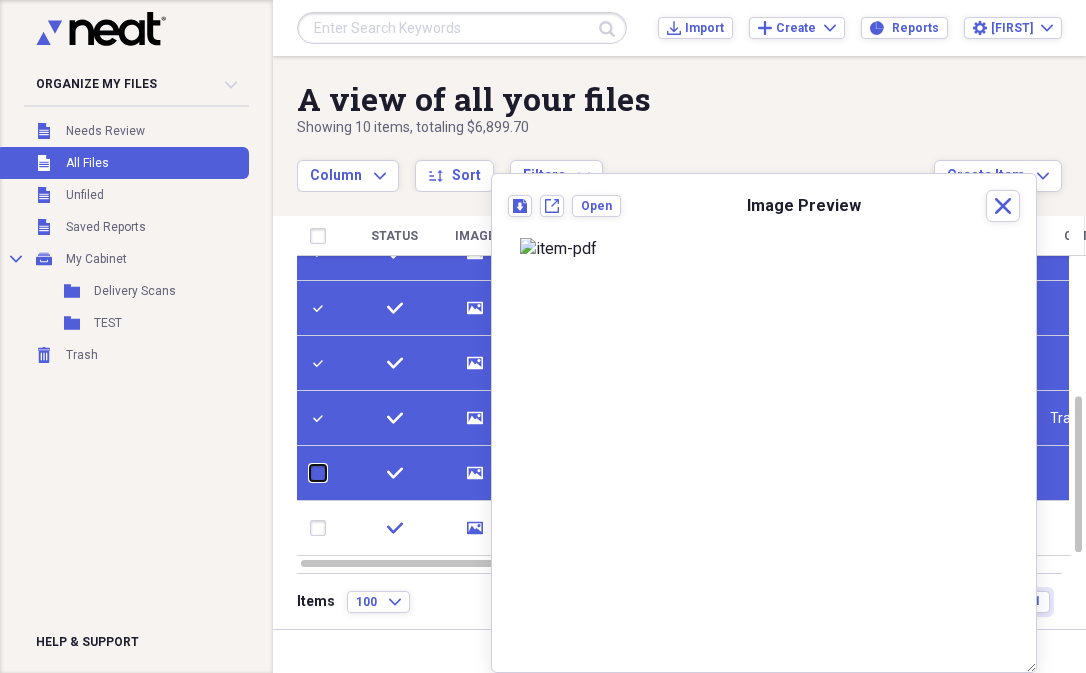 checkbox on "false" 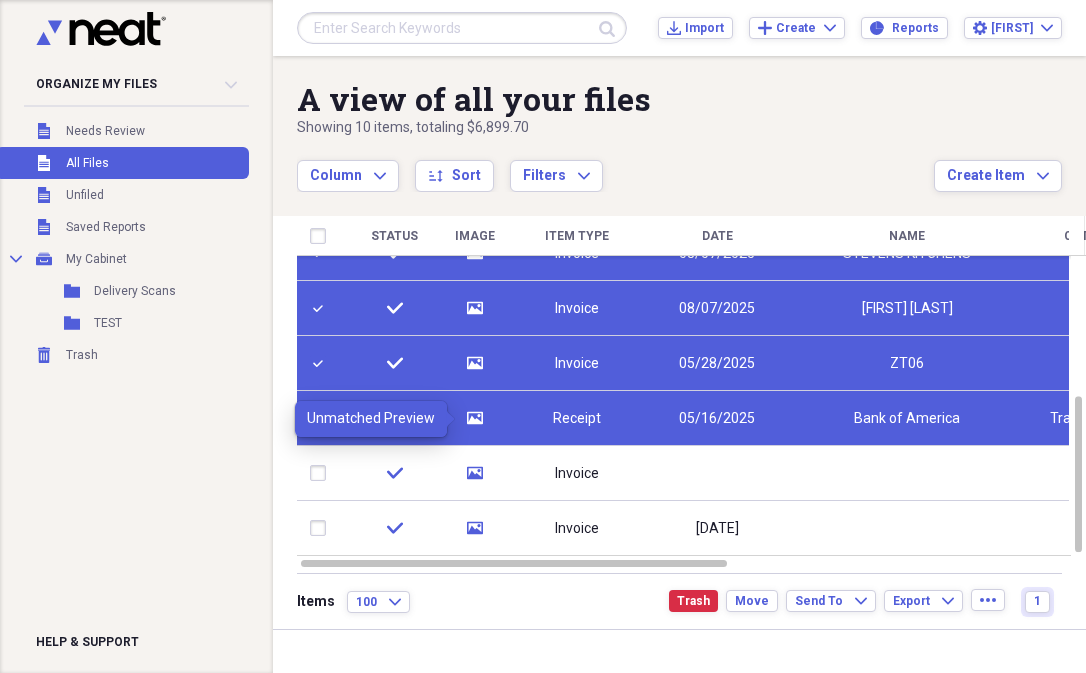 click on "media" 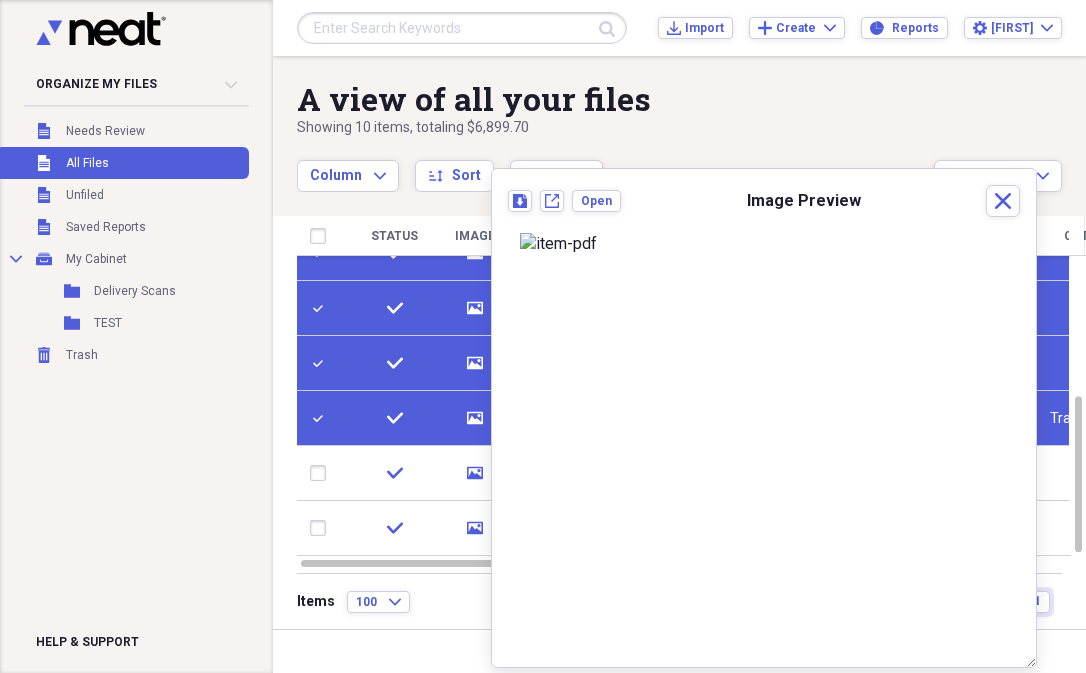 click at bounding box center [322, 418] 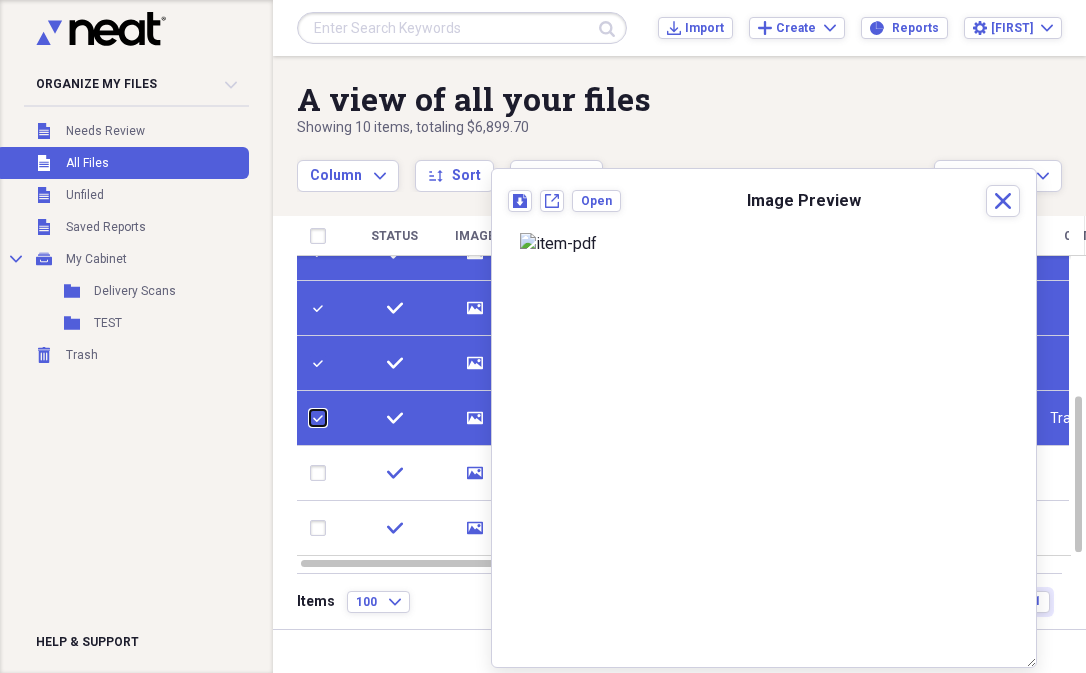 click at bounding box center [310, 418] 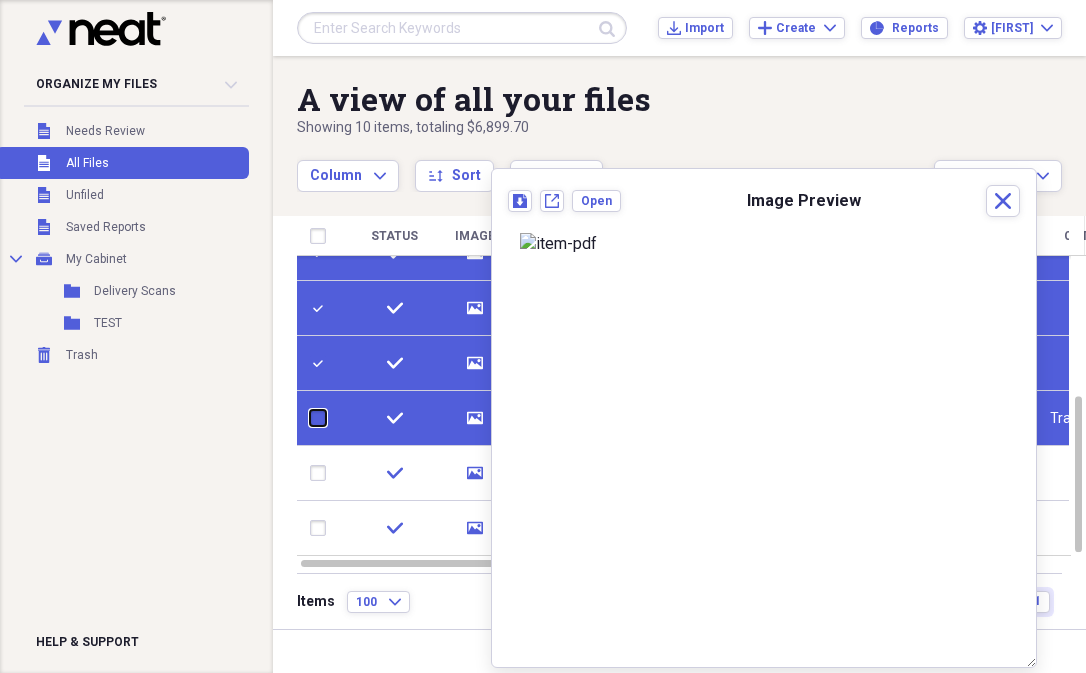 checkbox on "false" 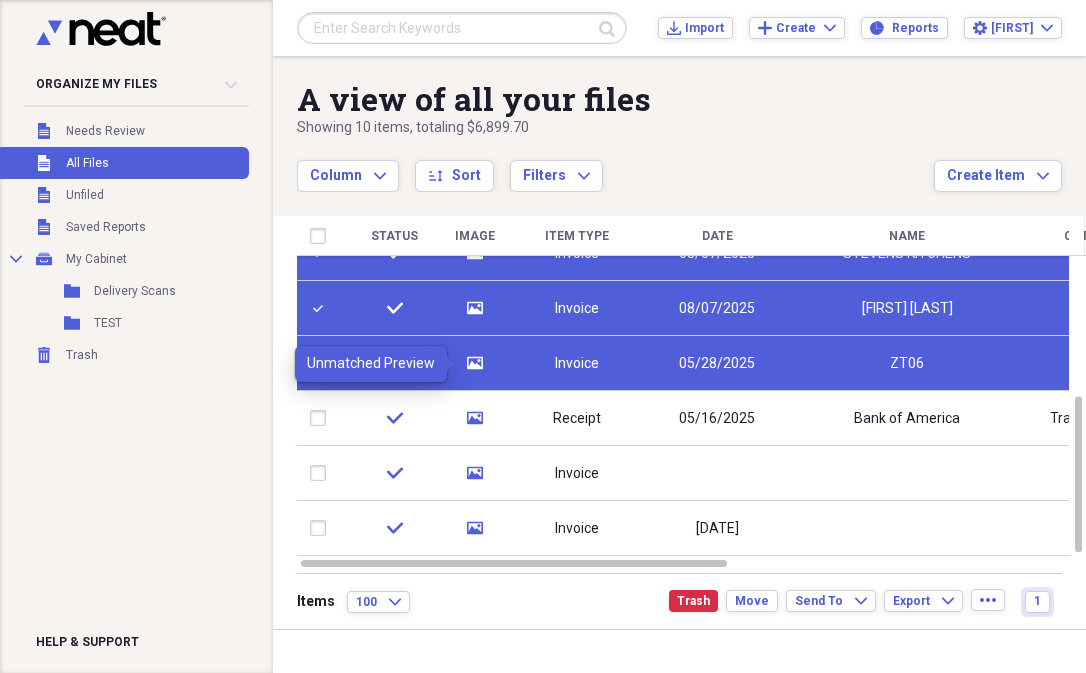 click on "media" 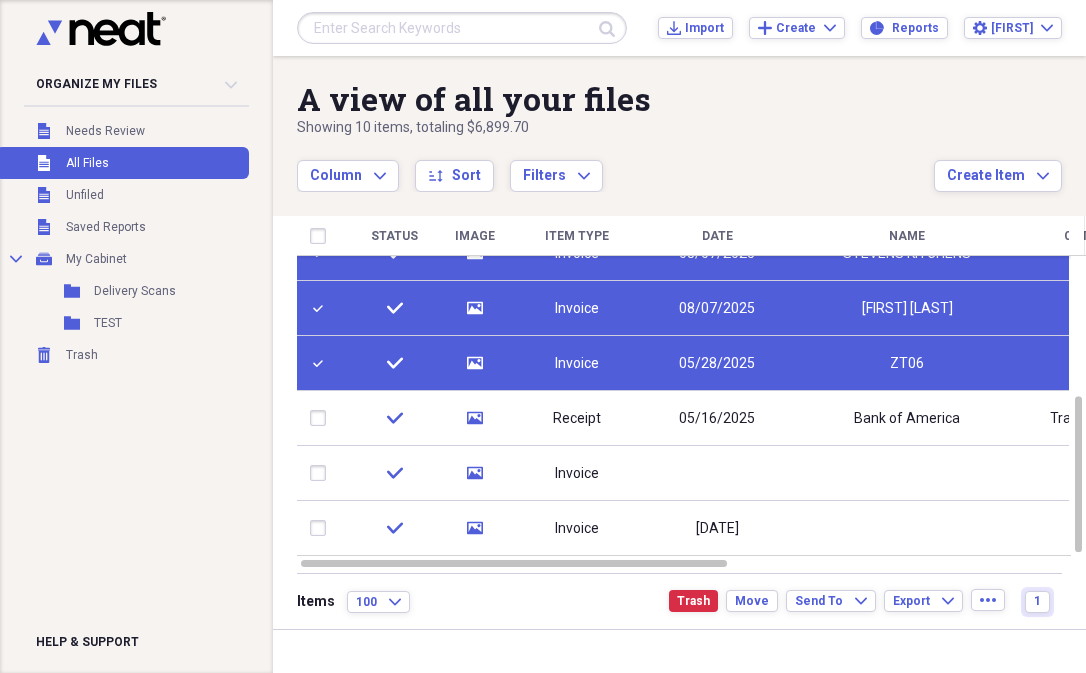 click at bounding box center [322, 363] 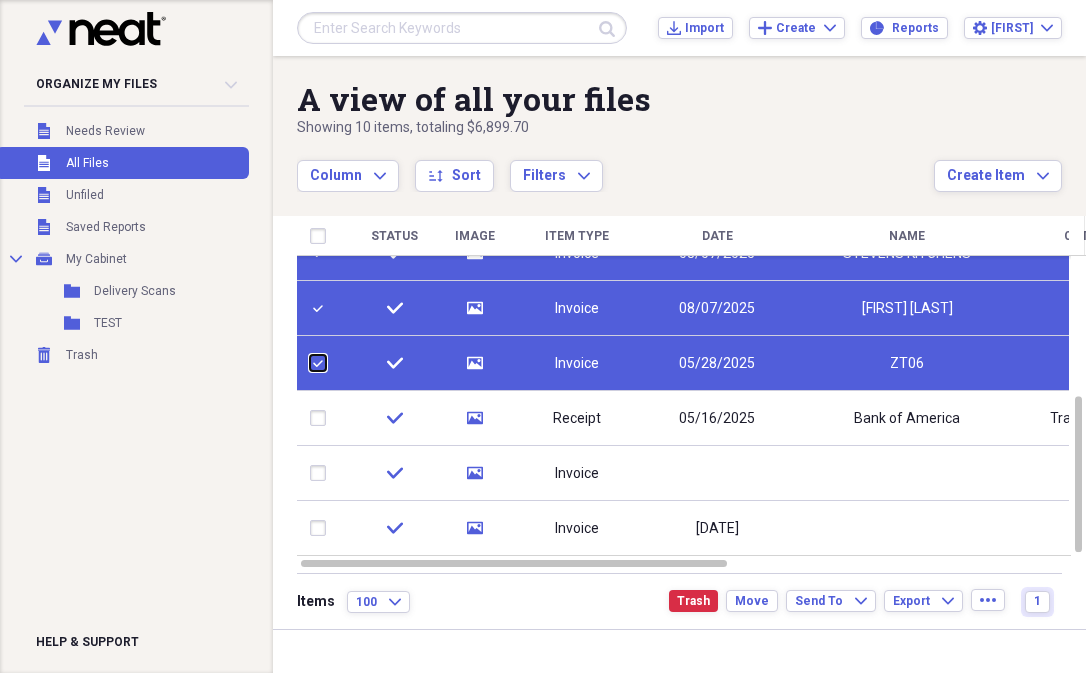 click at bounding box center [310, 363] 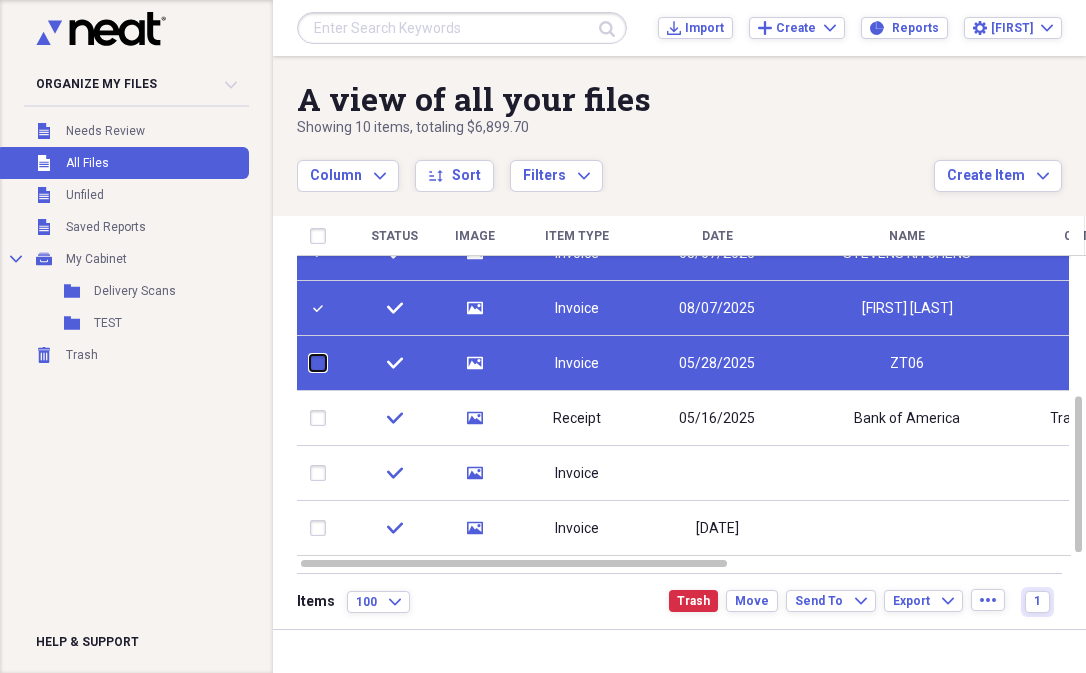 checkbox on "false" 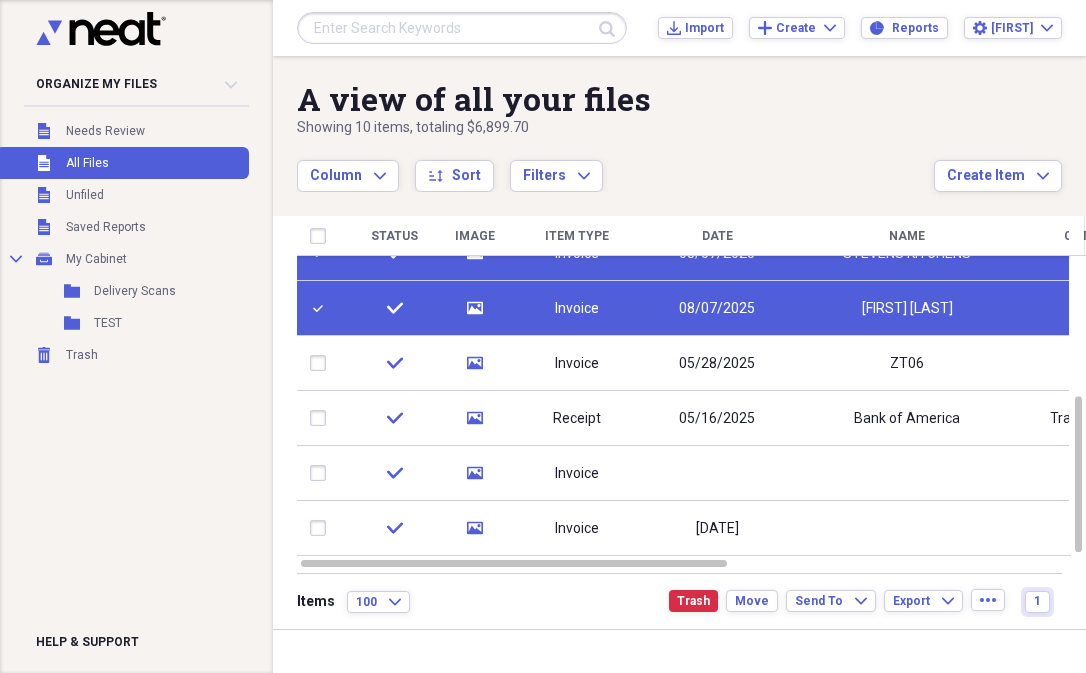 click on "media" 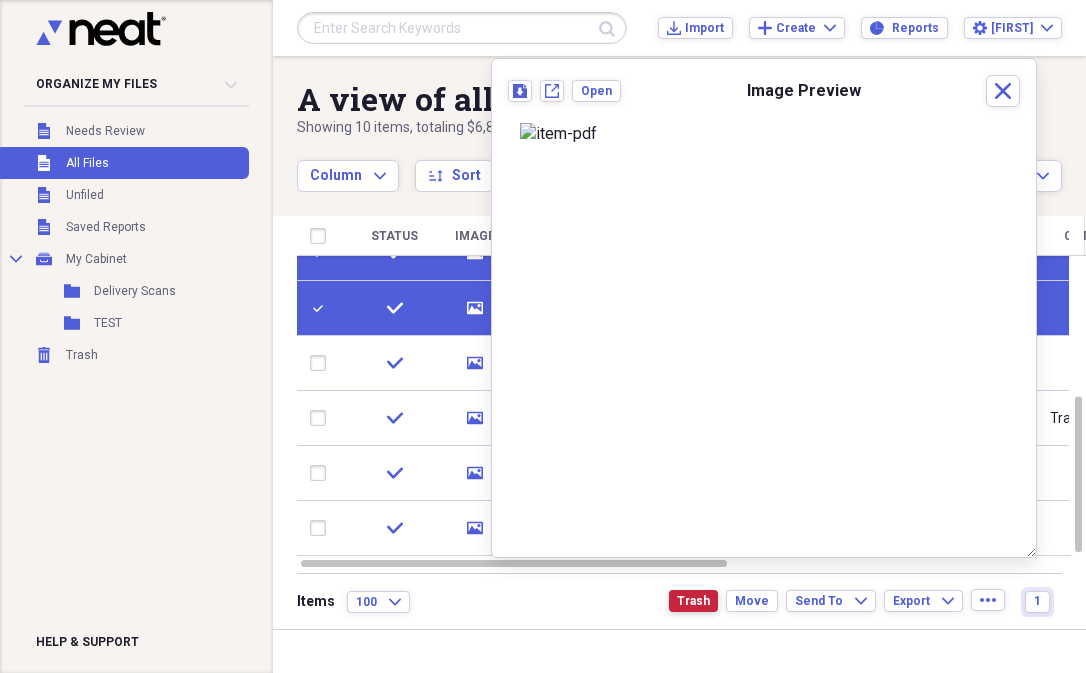 click on "Trash" at bounding box center [693, 601] 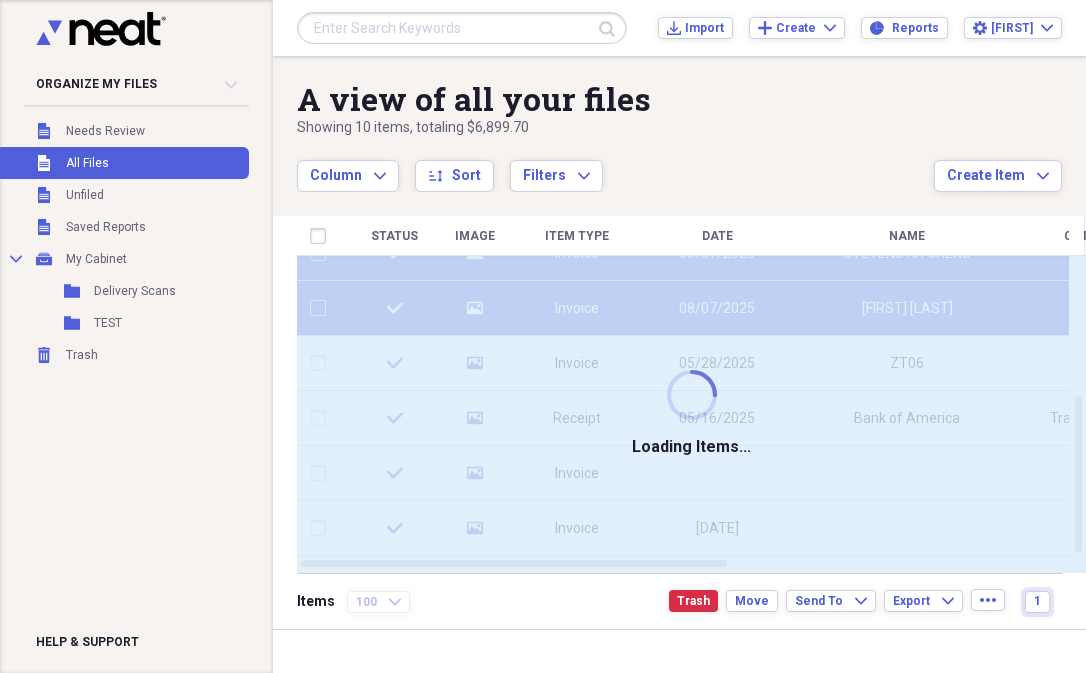 checkbox on "false" 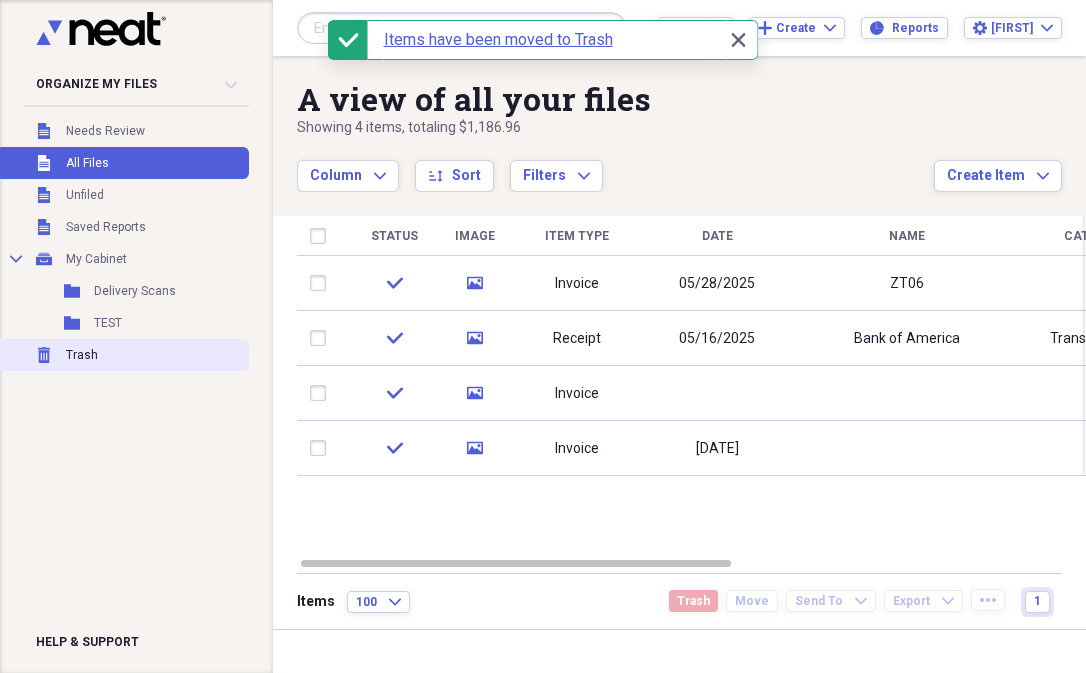 click on "Trash Trash" at bounding box center (122, 355) 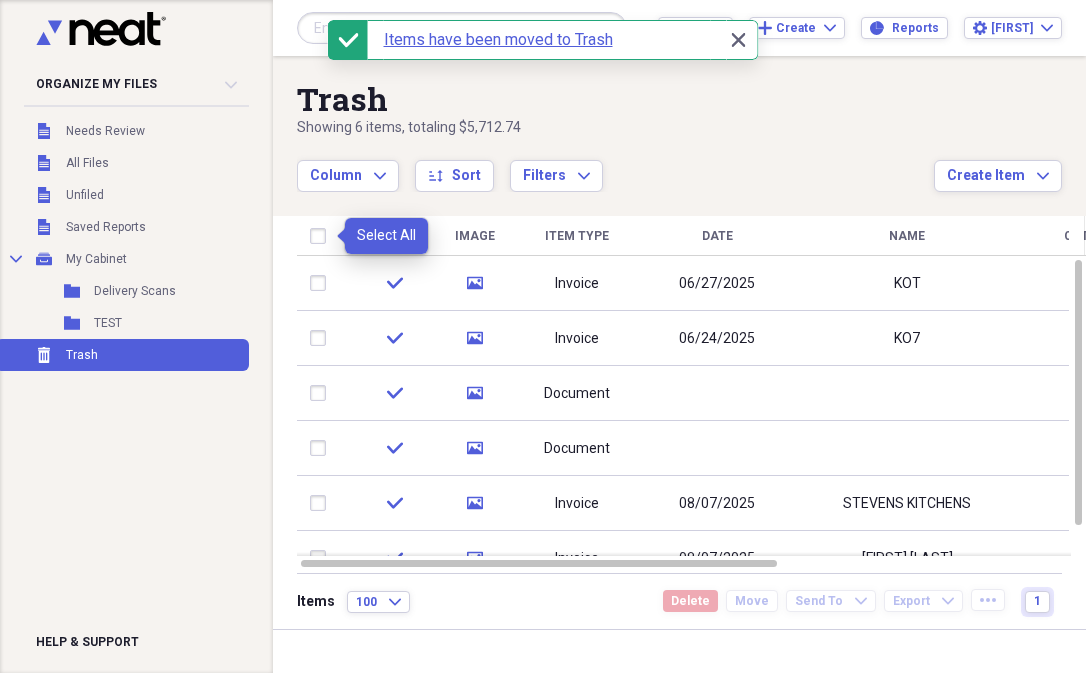 click at bounding box center (322, 236) 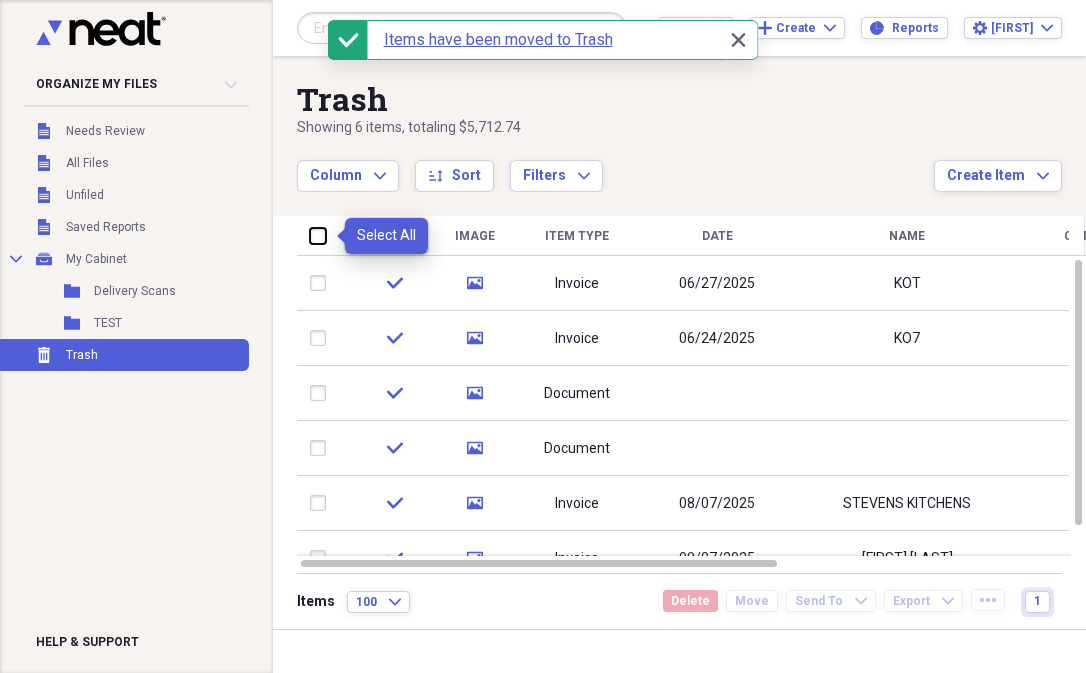click at bounding box center [310, 235] 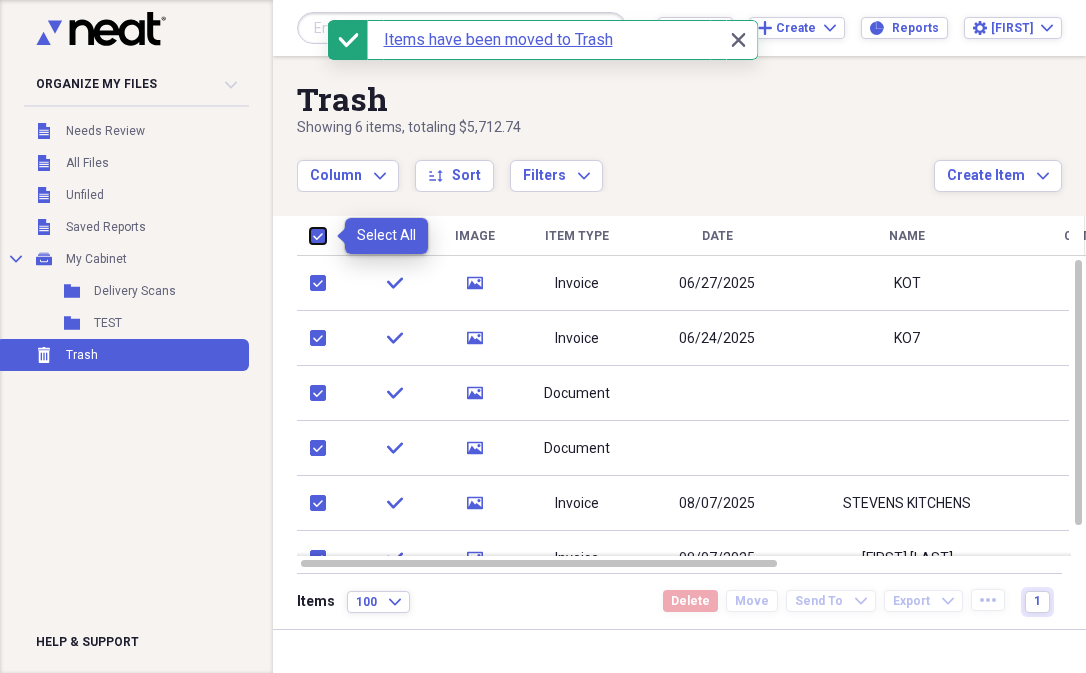checkbox on "true" 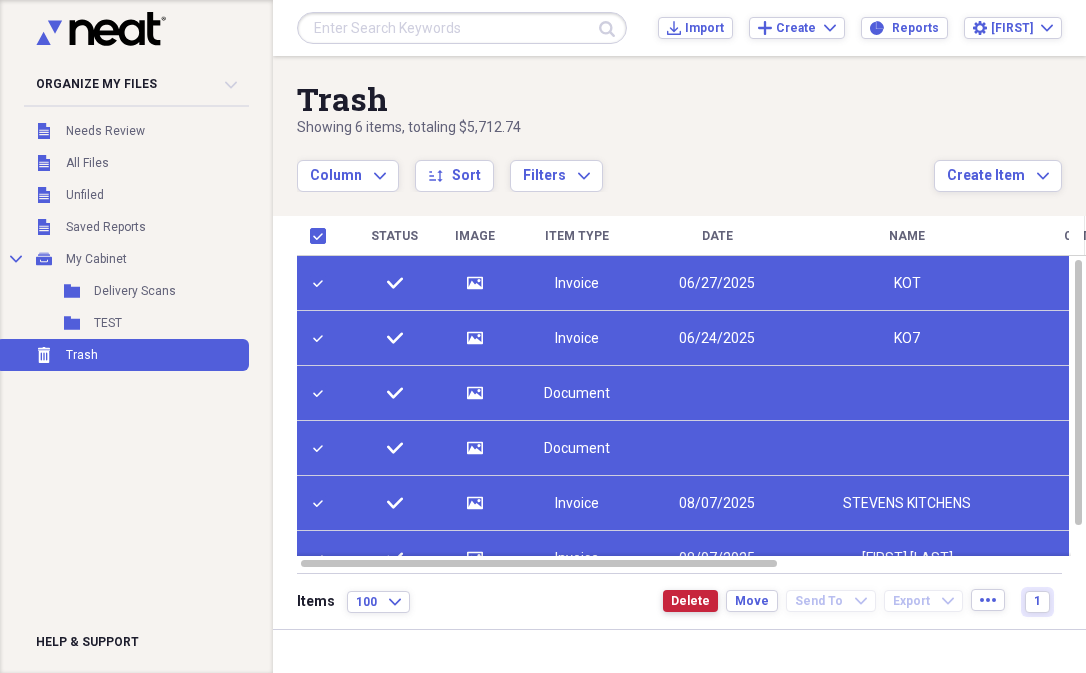 click on "Delete" at bounding box center [690, 601] 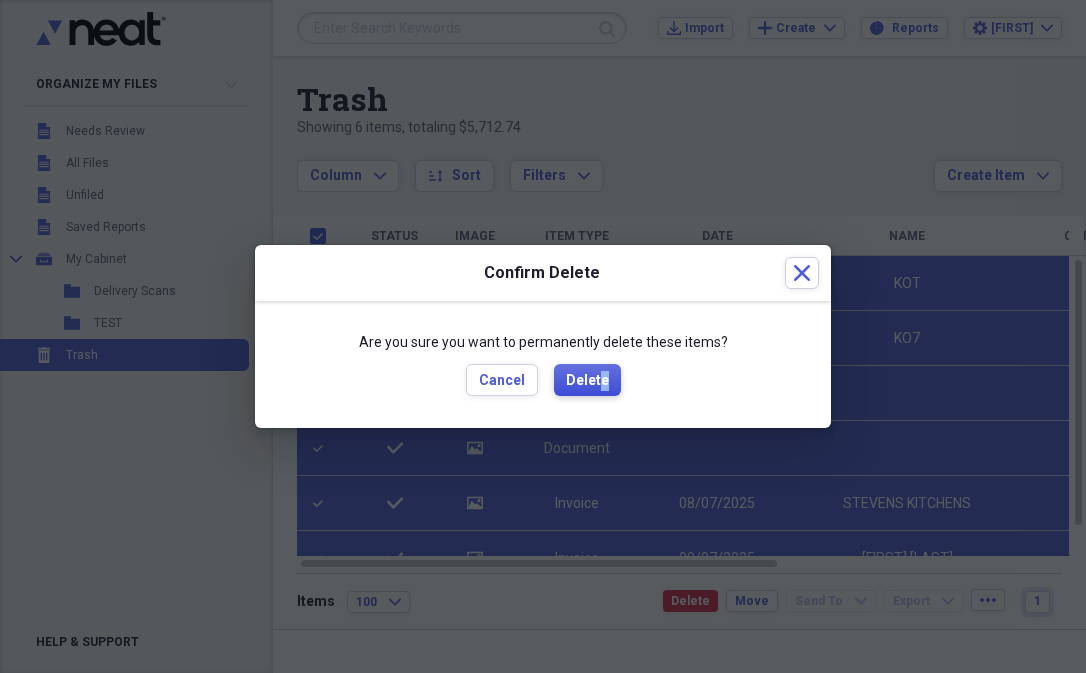 click on "Delete" at bounding box center (587, 381) 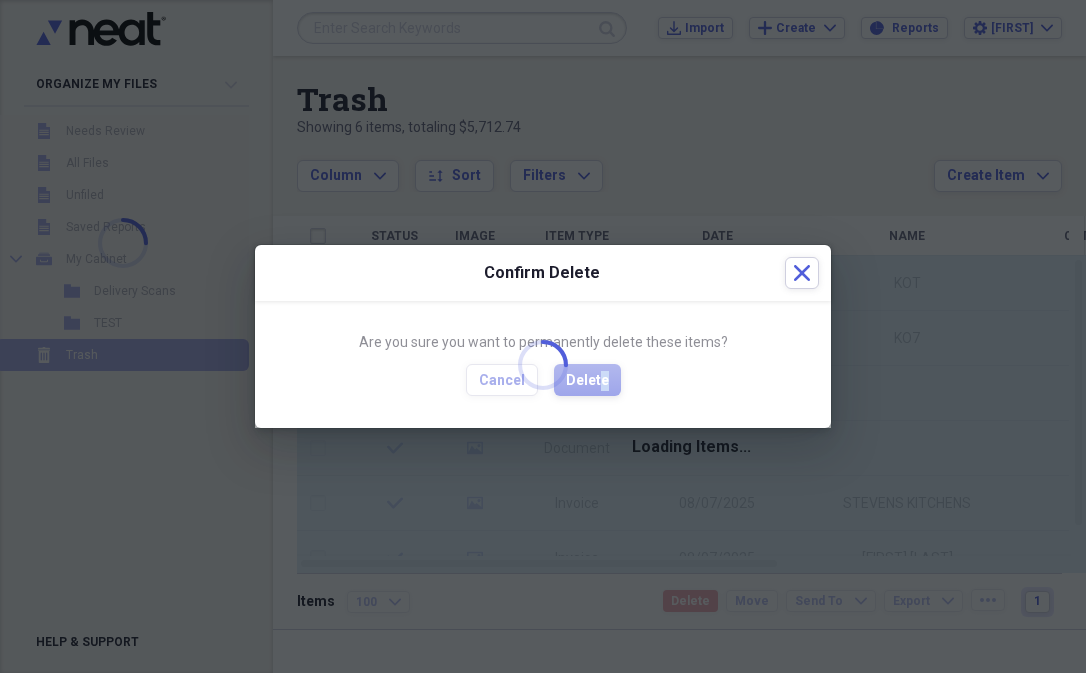 checkbox on "false" 